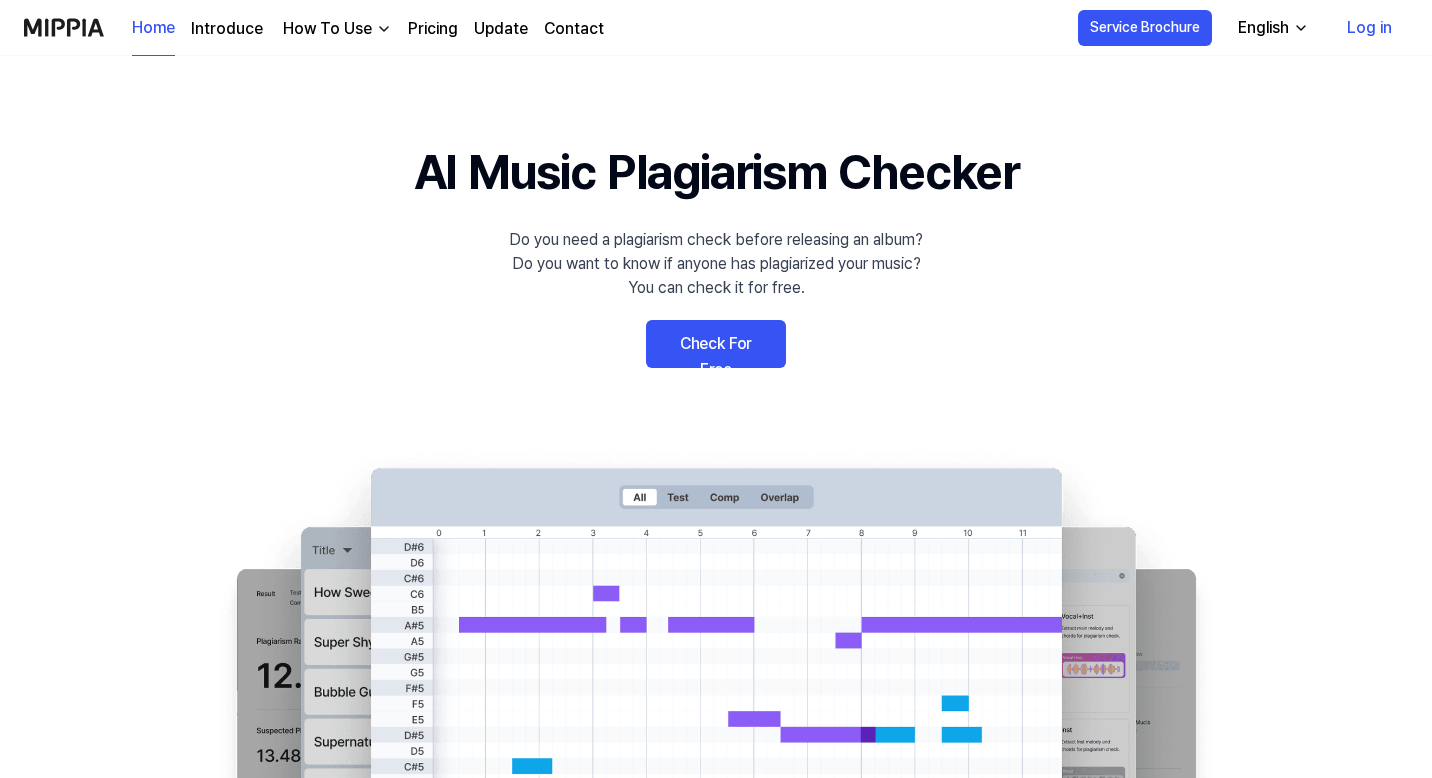 scroll, scrollTop: 0, scrollLeft: 0, axis: both 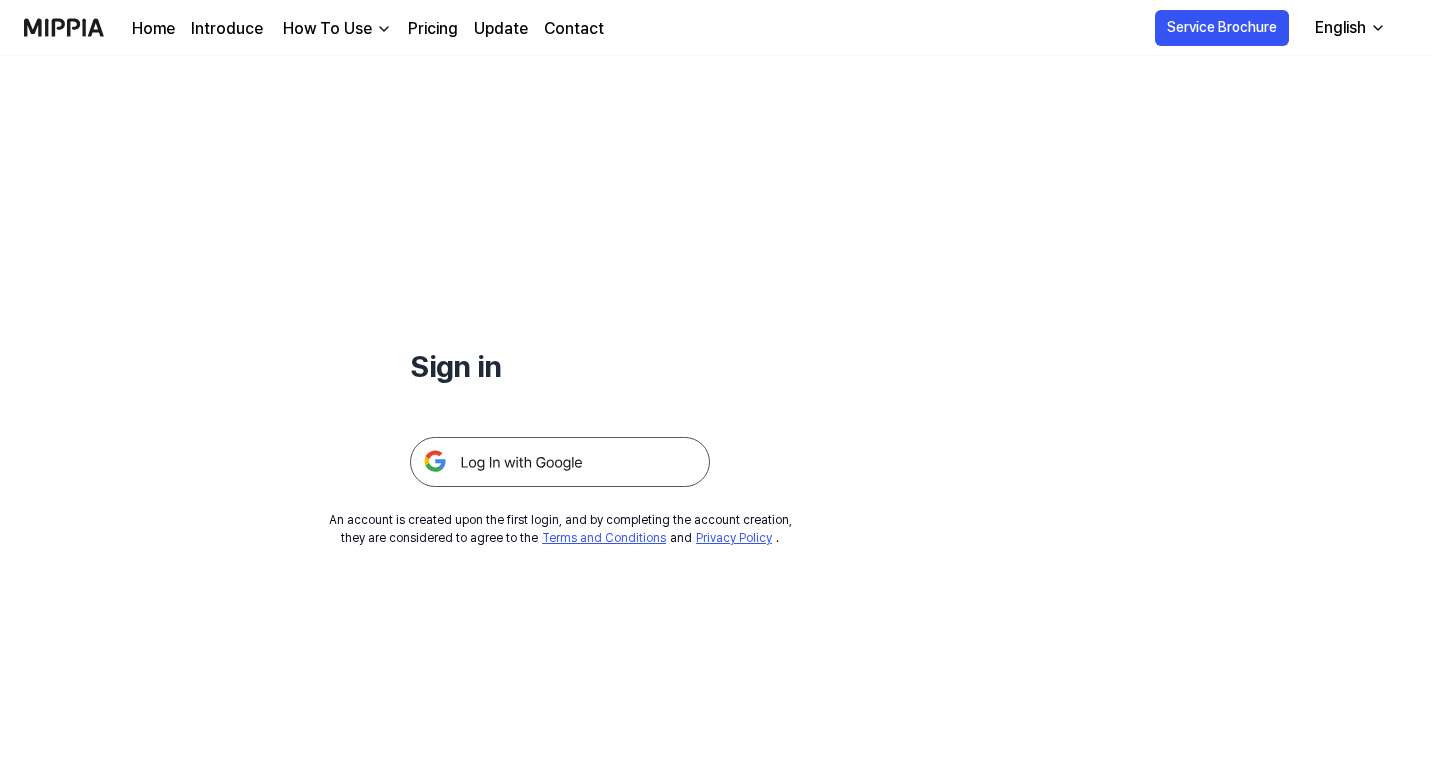 click at bounding box center (560, 462) 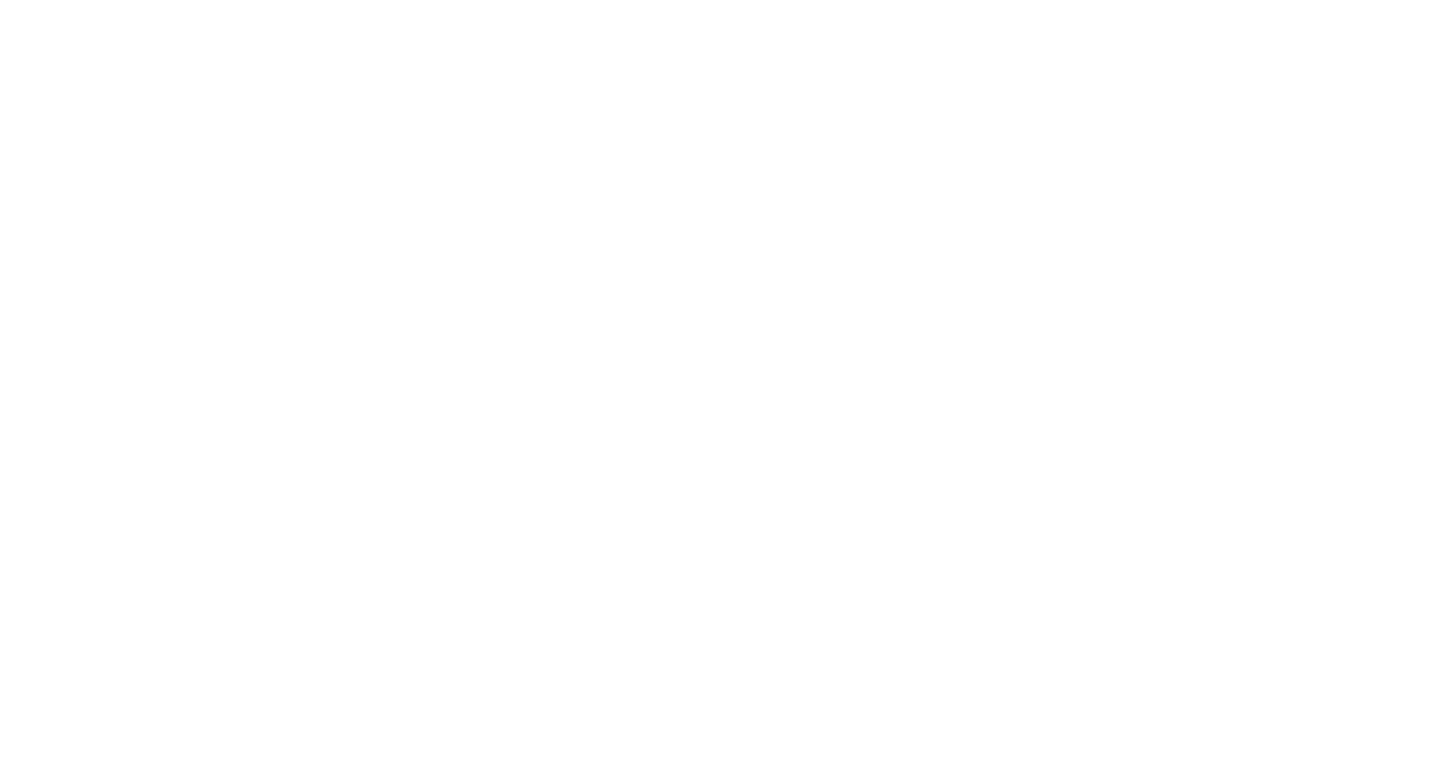 scroll, scrollTop: 0, scrollLeft: 0, axis: both 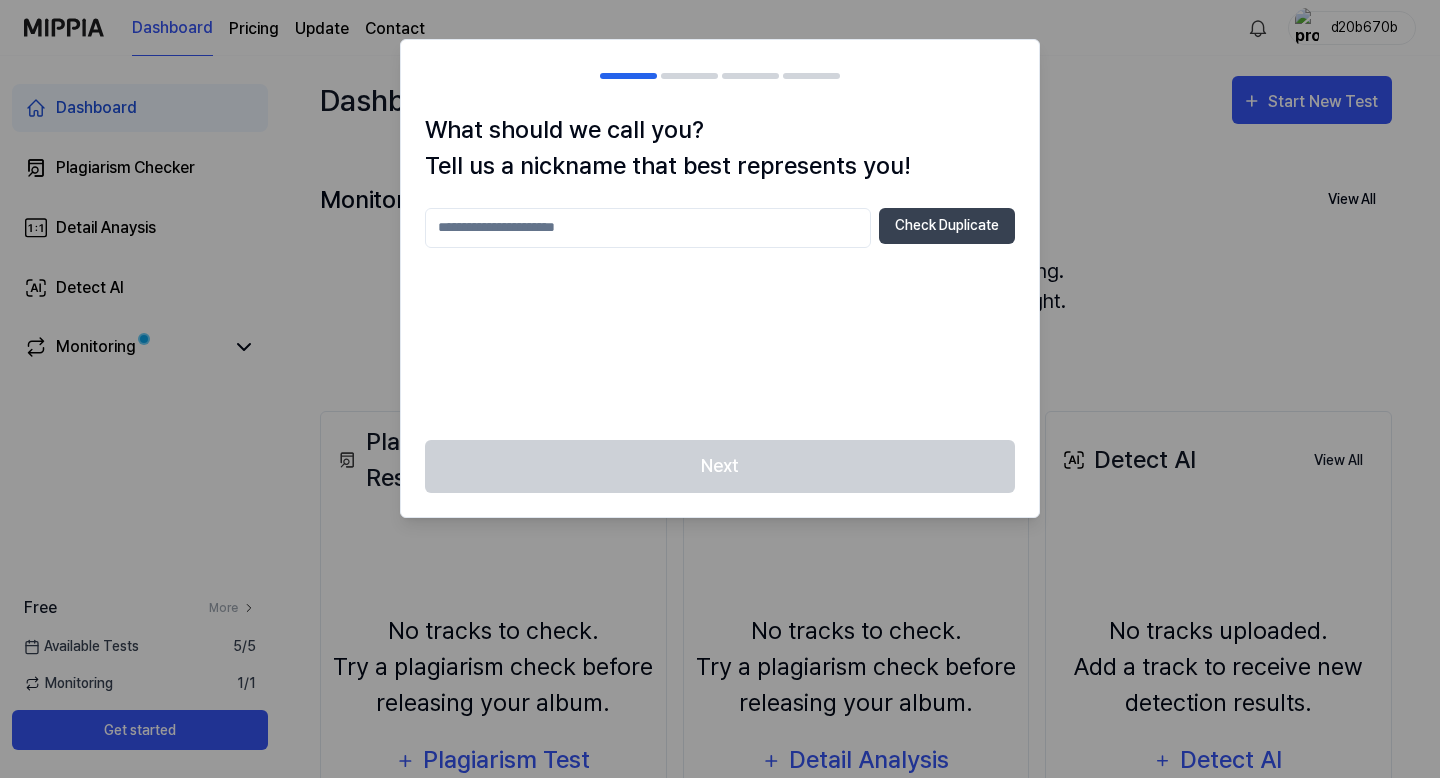 click on "Next" at bounding box center [720, 478] 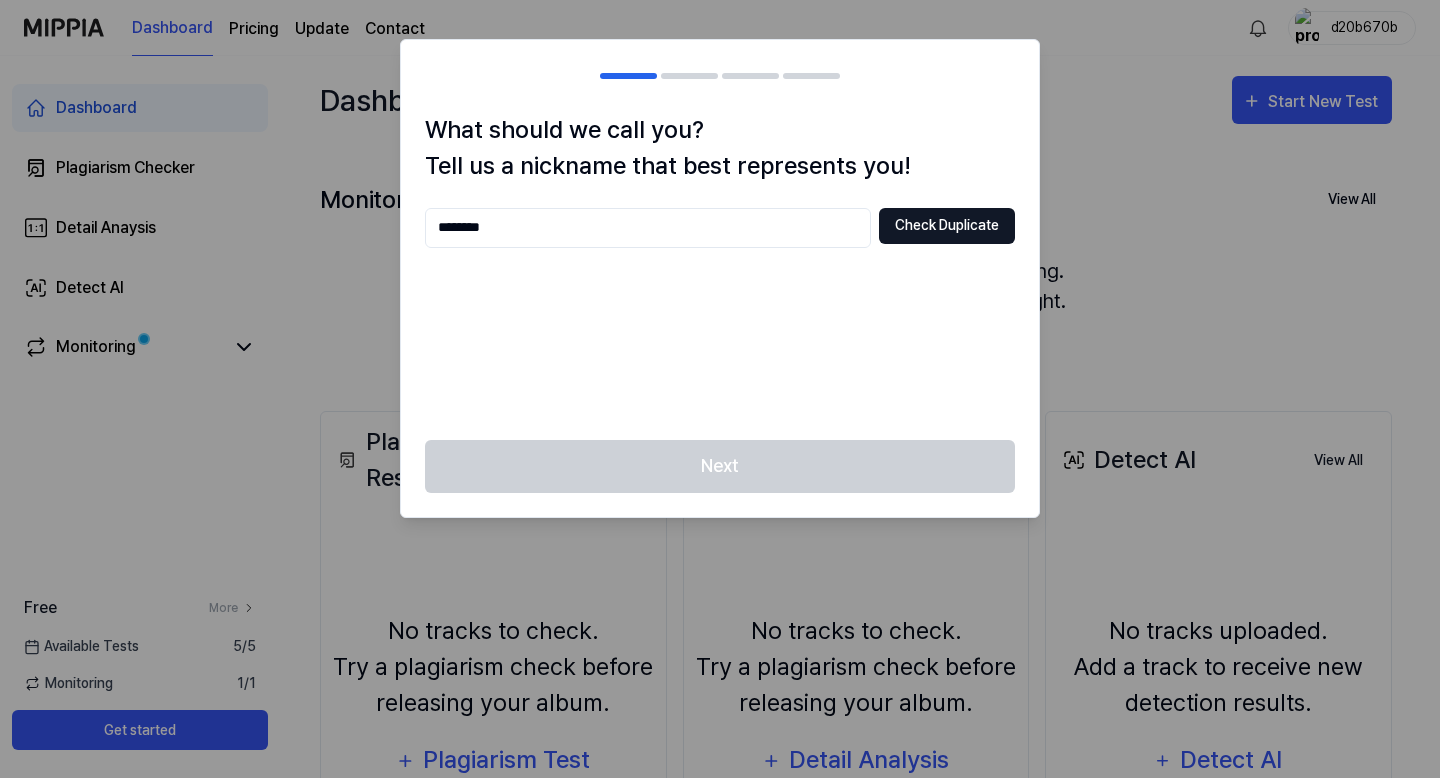 type on "*******" 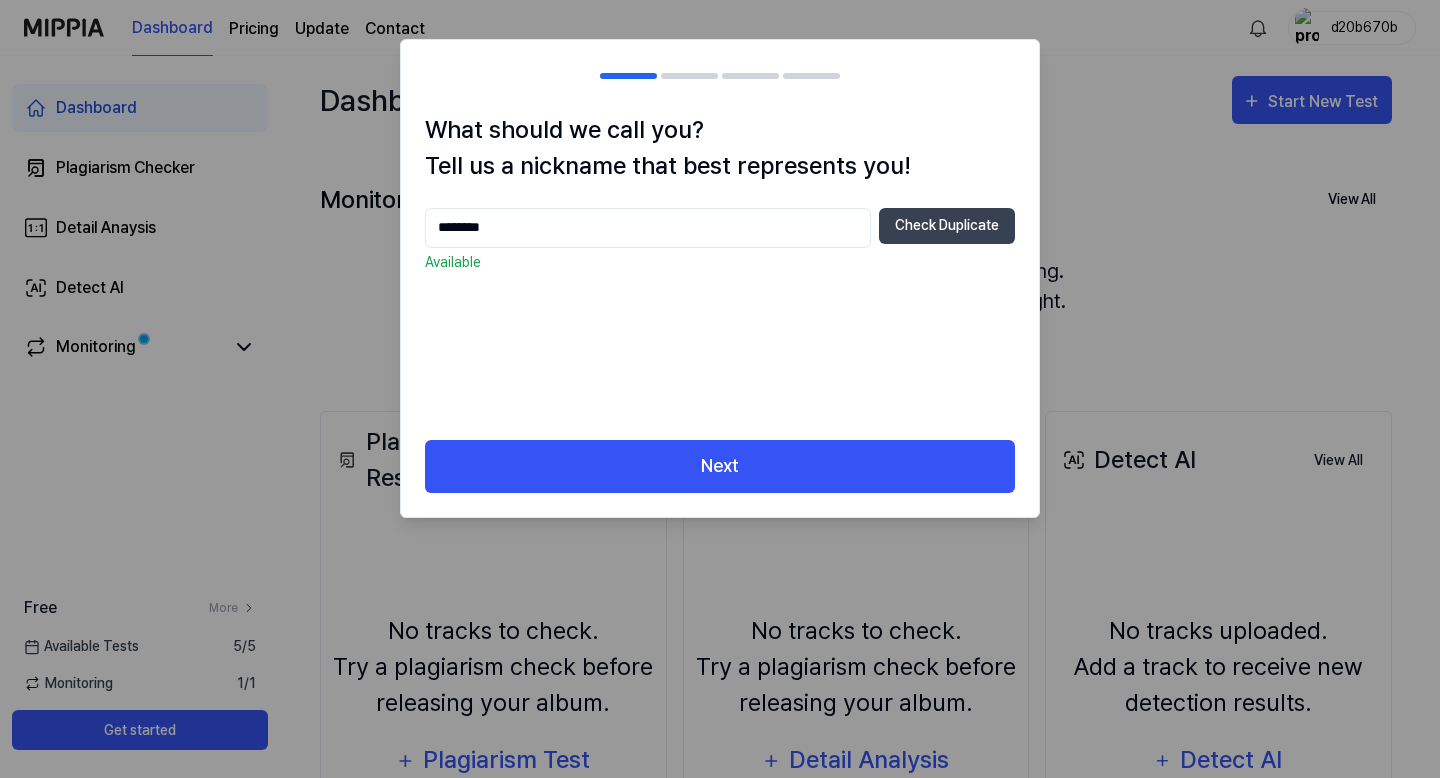 click on "Next" at bounding box center [720, 478] 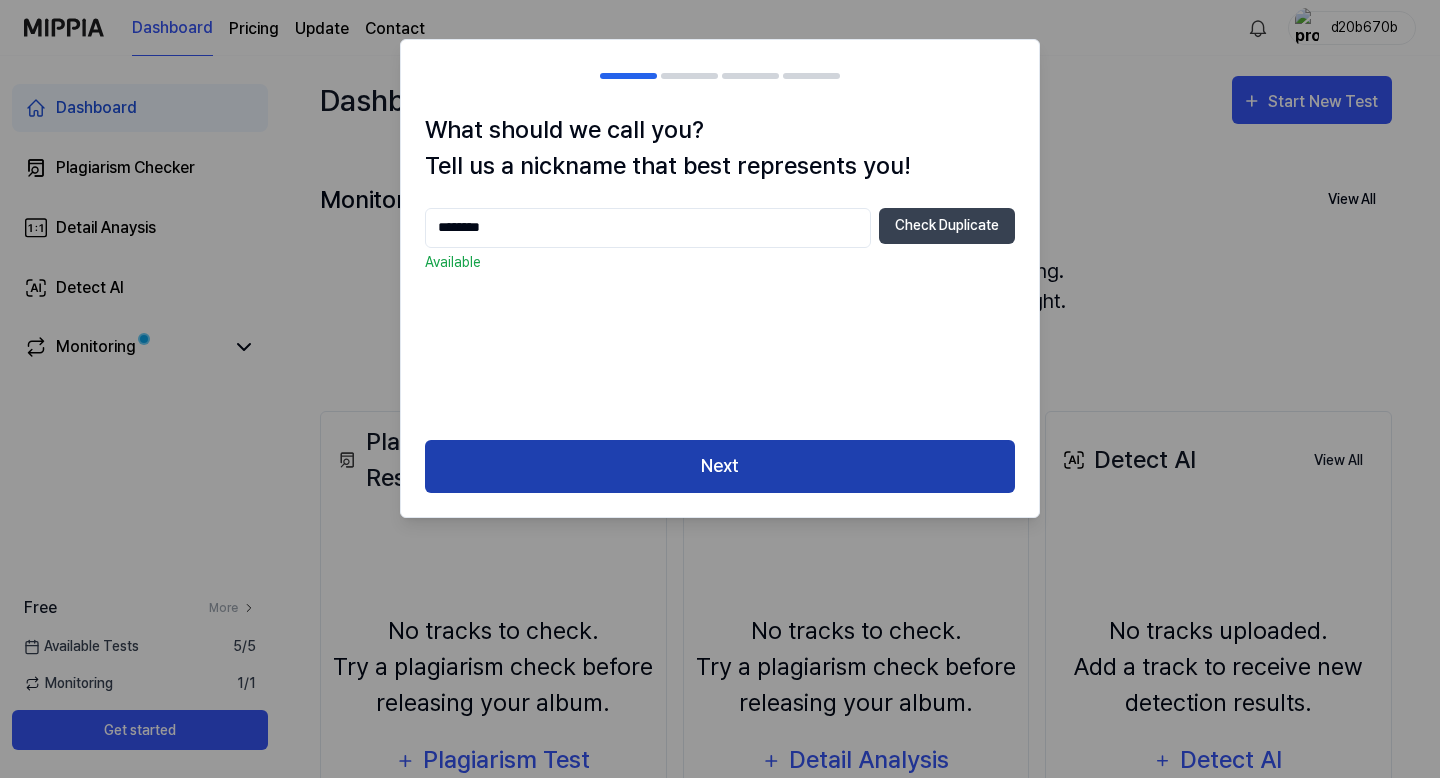 click on "Next" at bounding box center [720, 466] 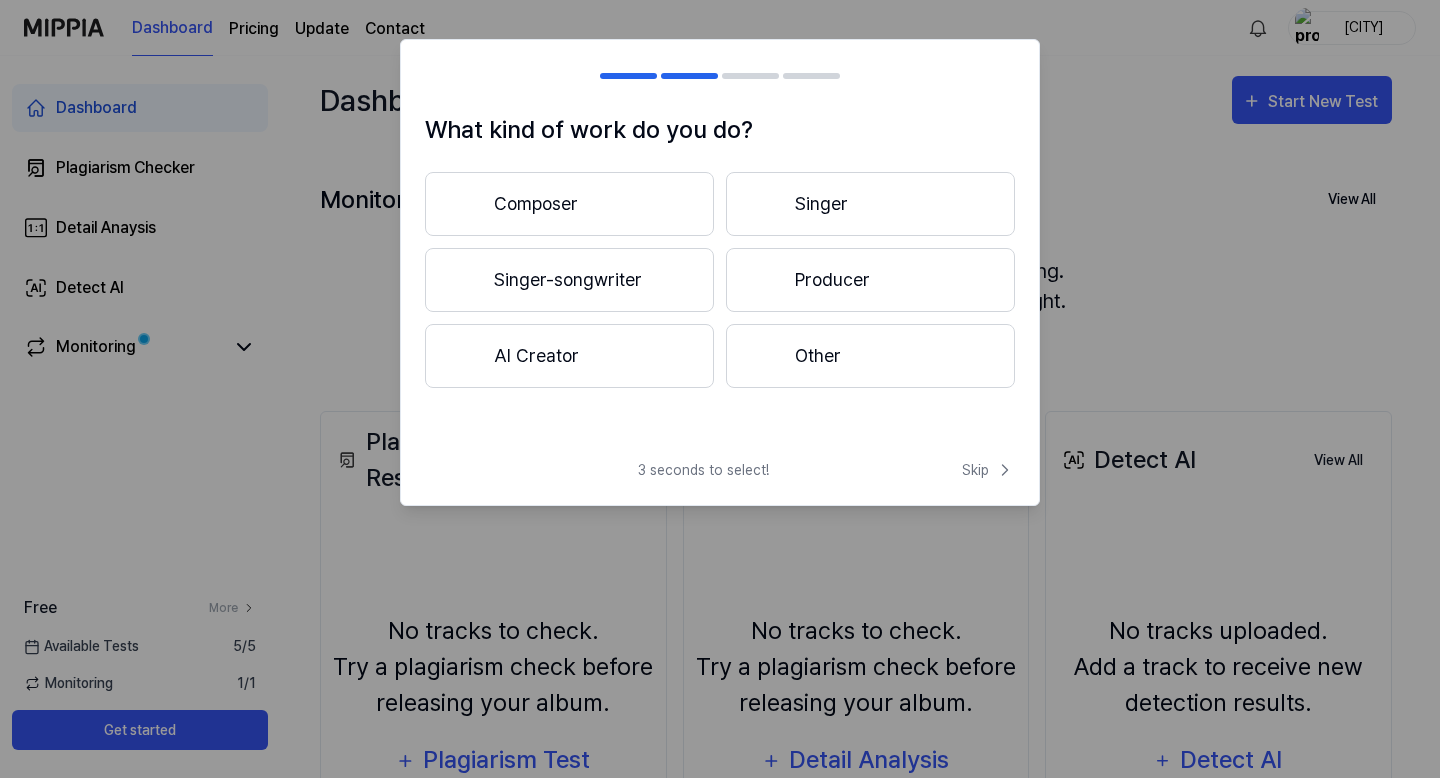 click on "Singer-songwriter" at bounding box center (569, 280) 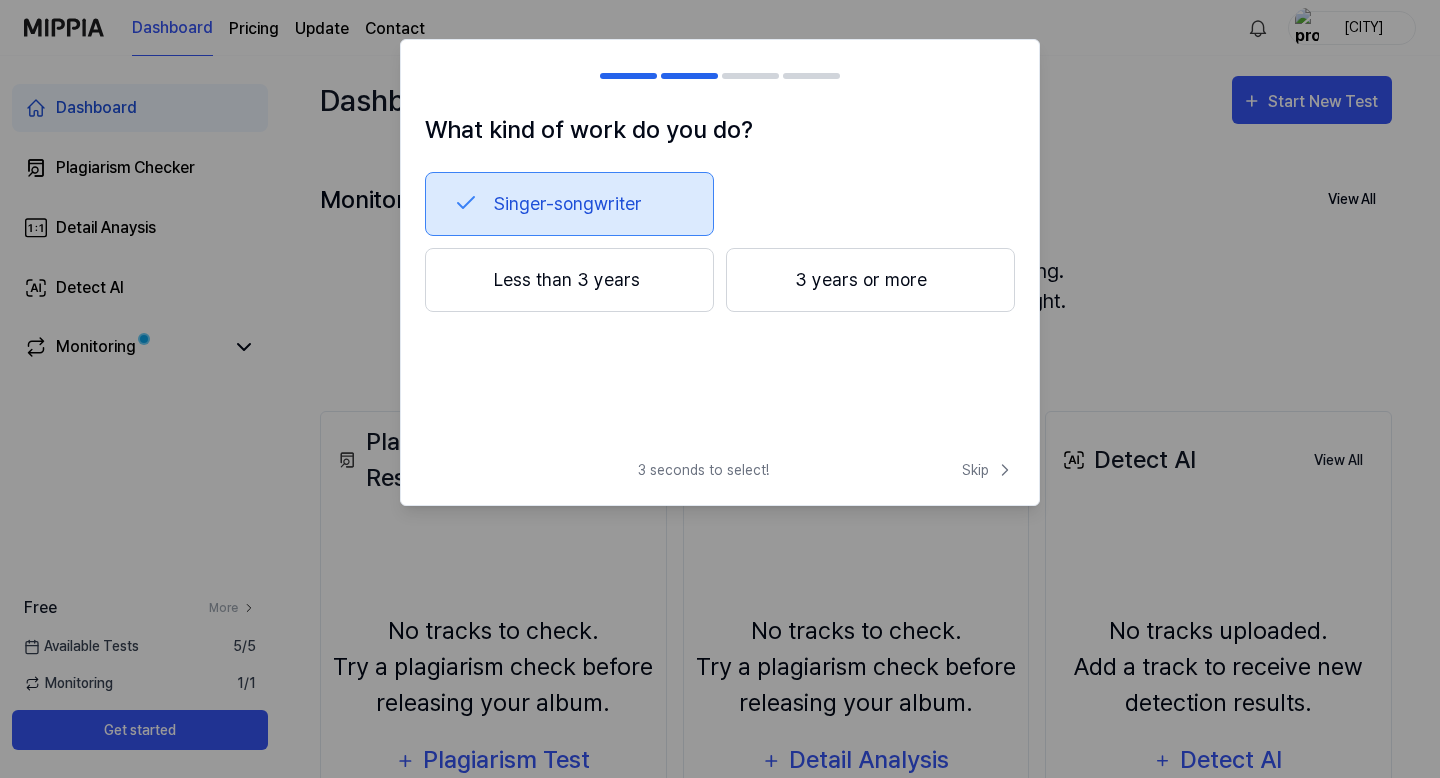 click on "Less than 3 years" at bounding box center [569, 280] 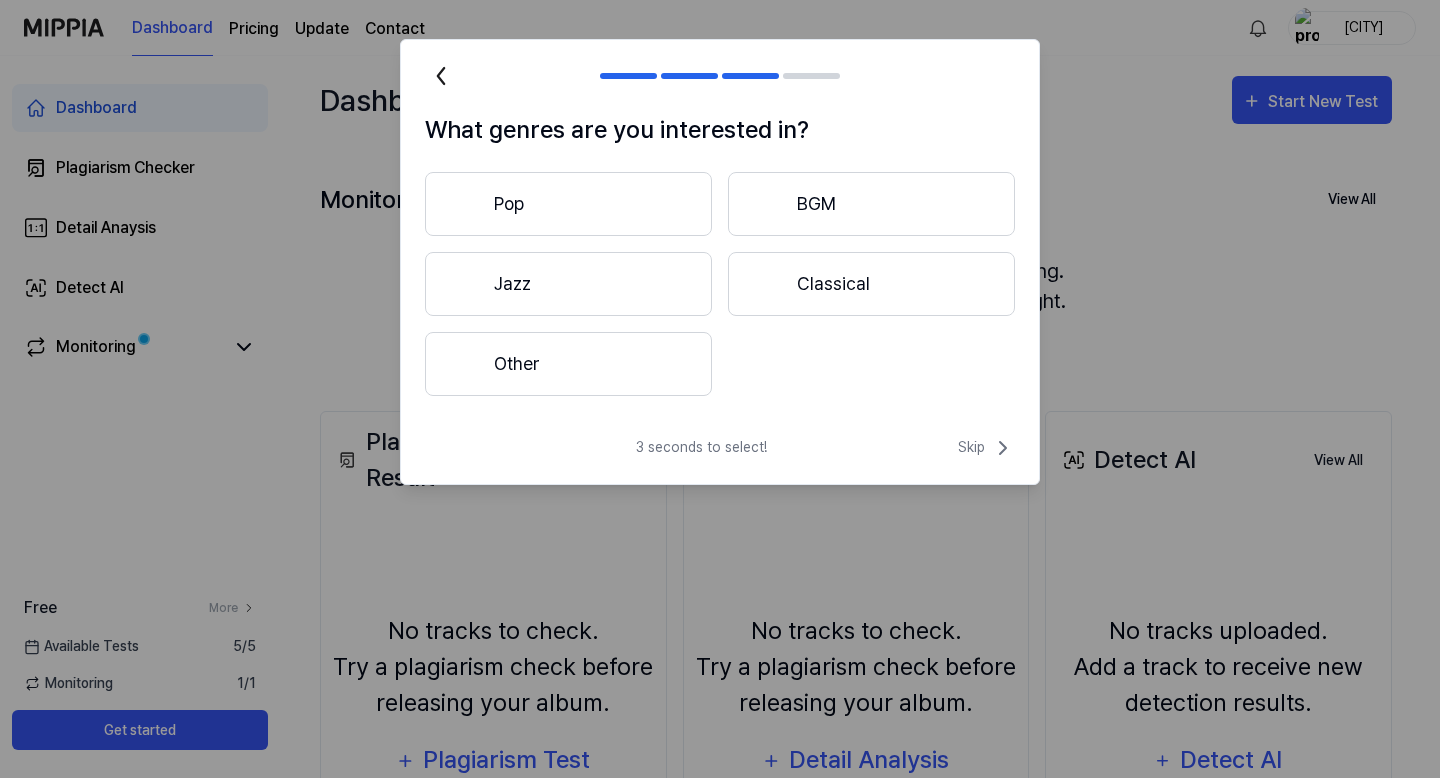 click on "Other" at bounding box center (568, 364) 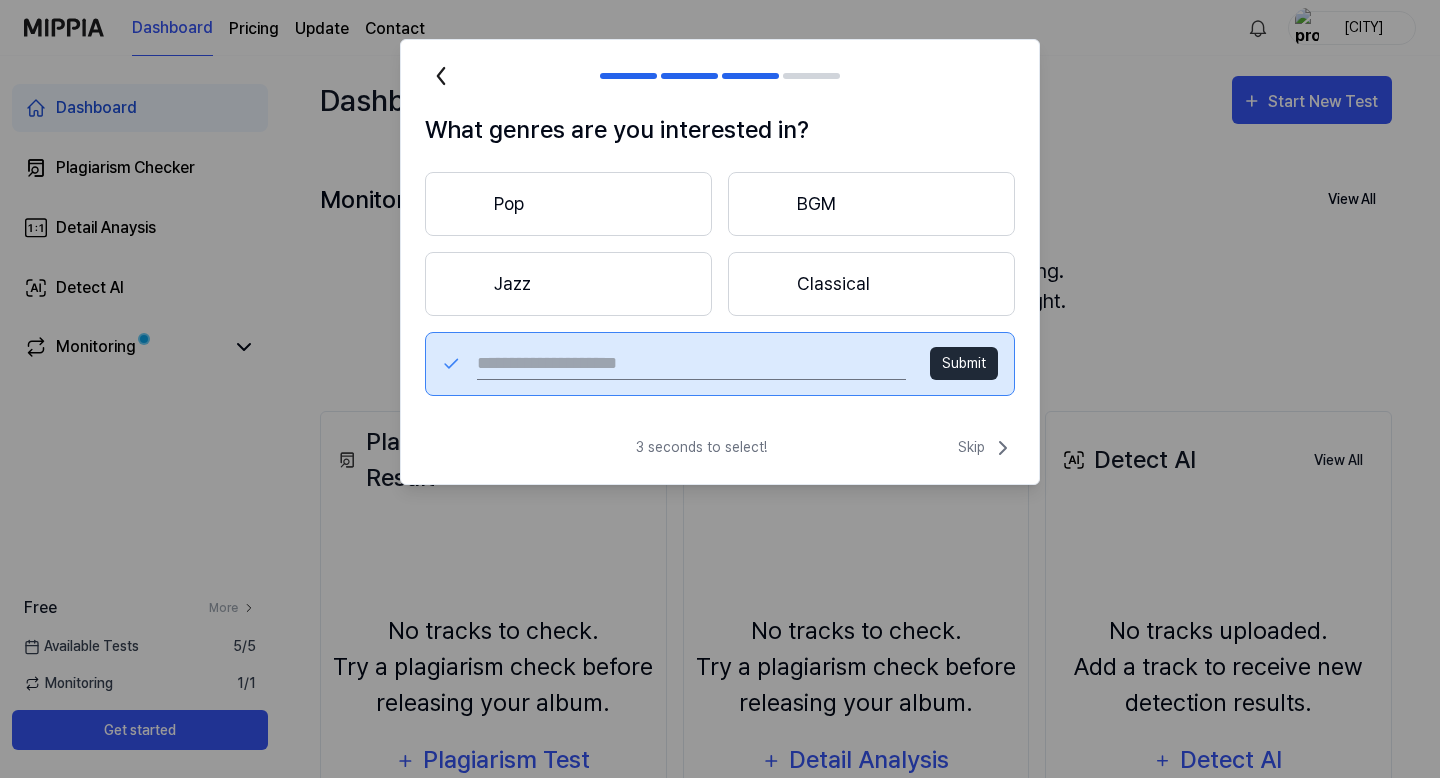 click at bounding box center (691, 364) 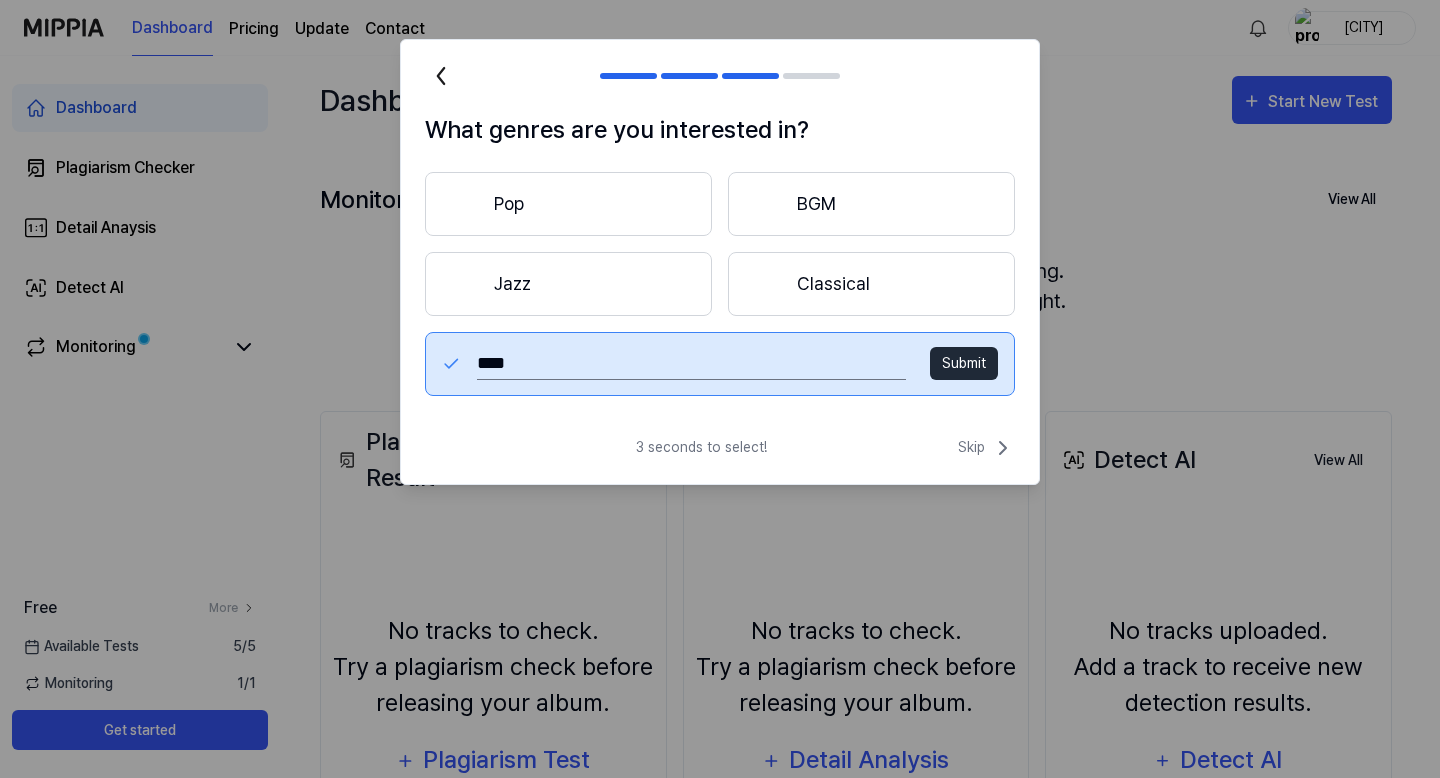 type on "****" 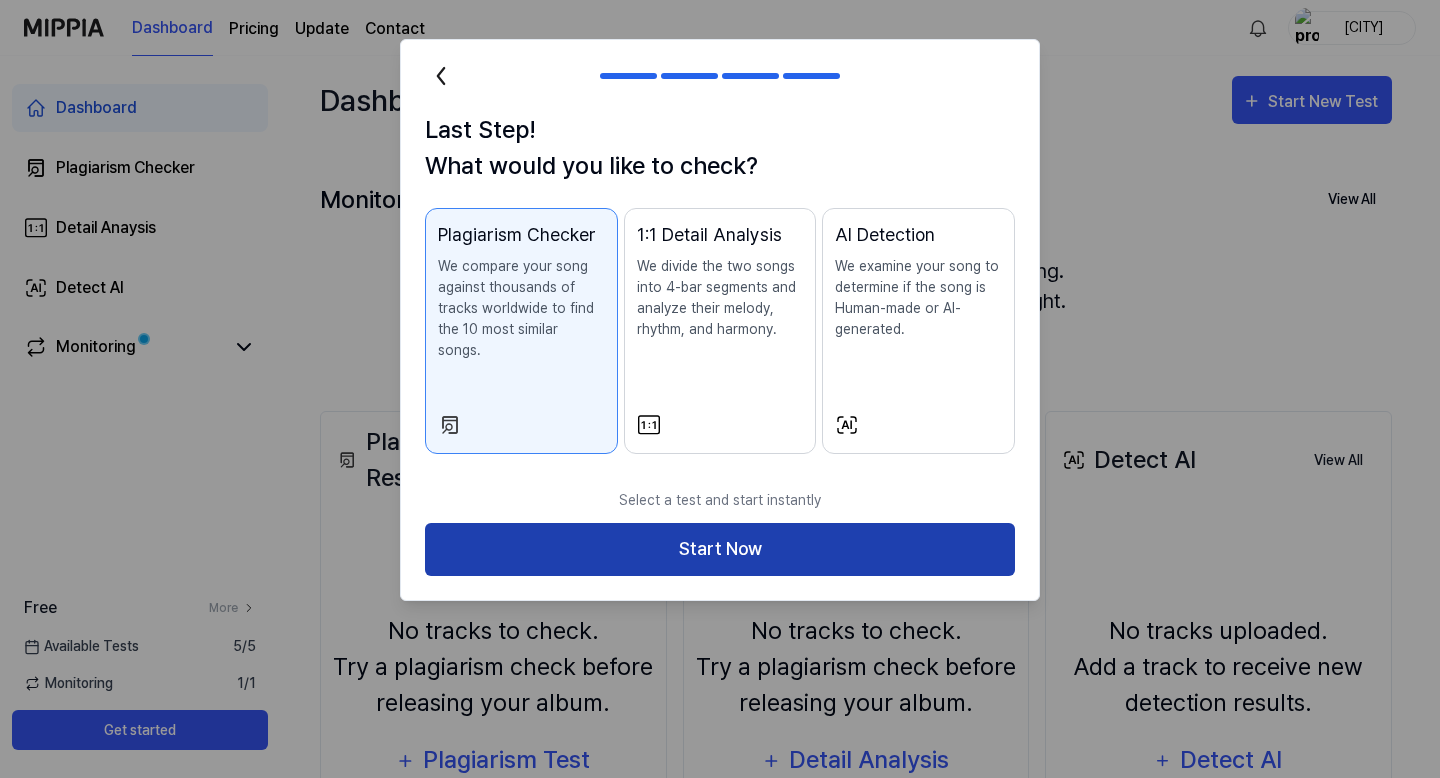 click on "Start Now" at bounding box center [720, 549] 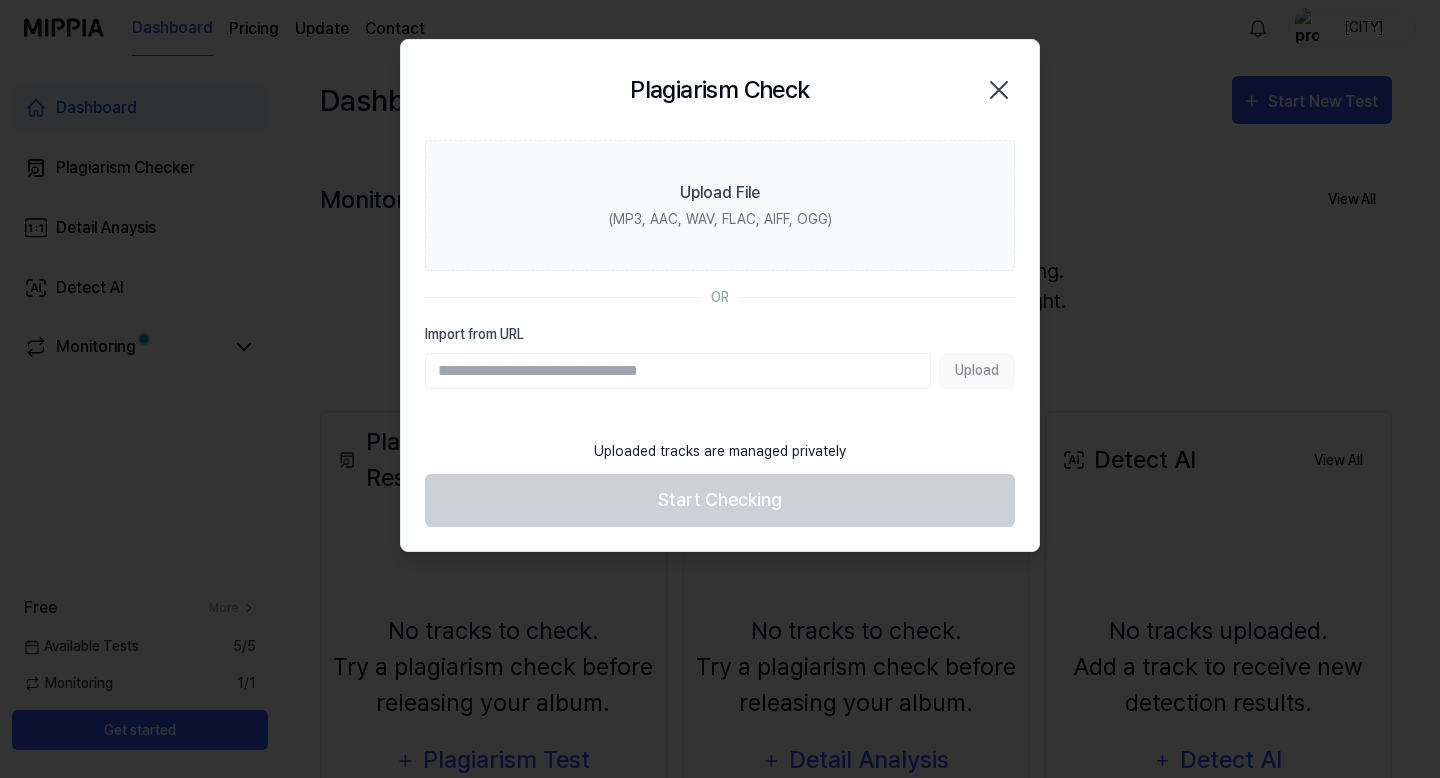 click on "Import from URL" at bounding box center [678, 371] 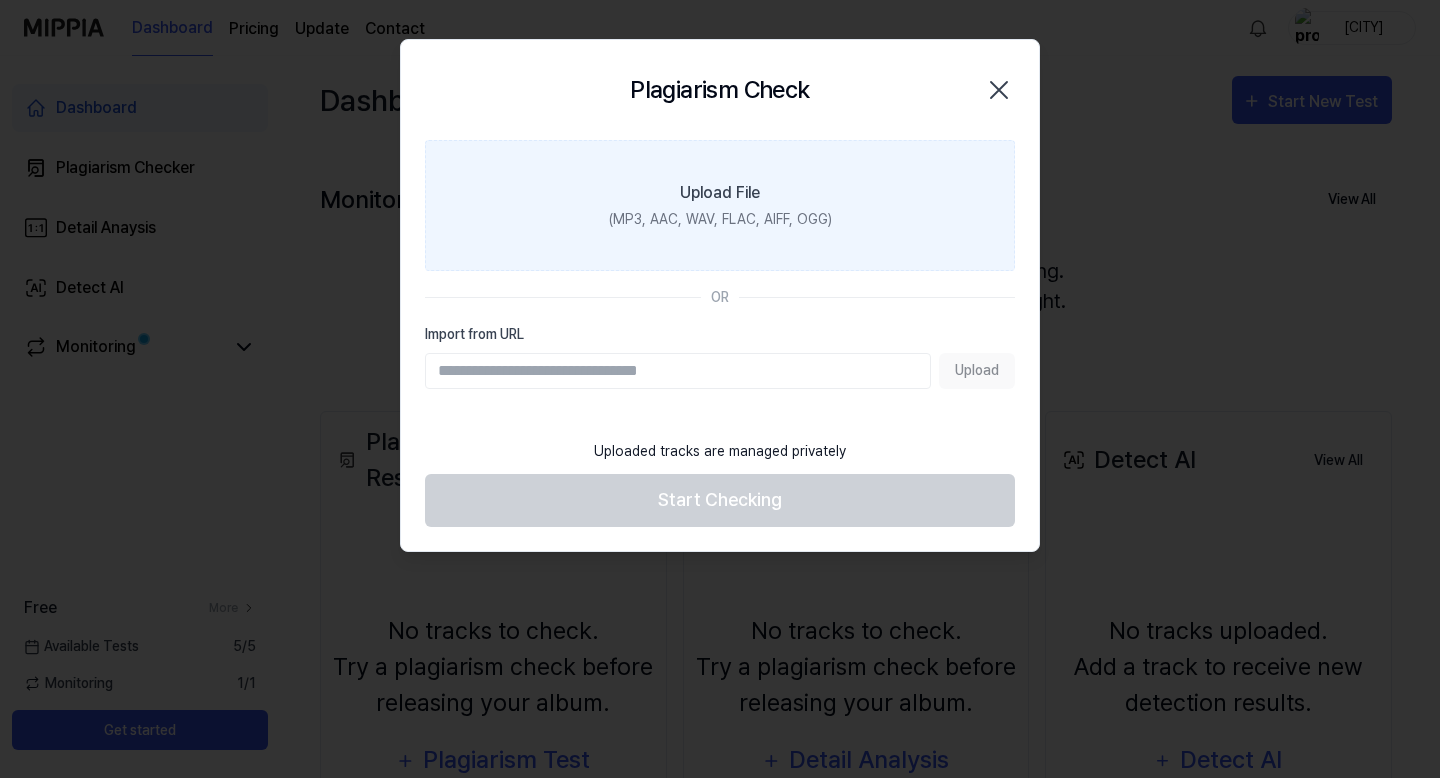 click on "(MP3, AAC, WAV, FLAC, AIFF, OGG)" at bounding box center [720, 219] 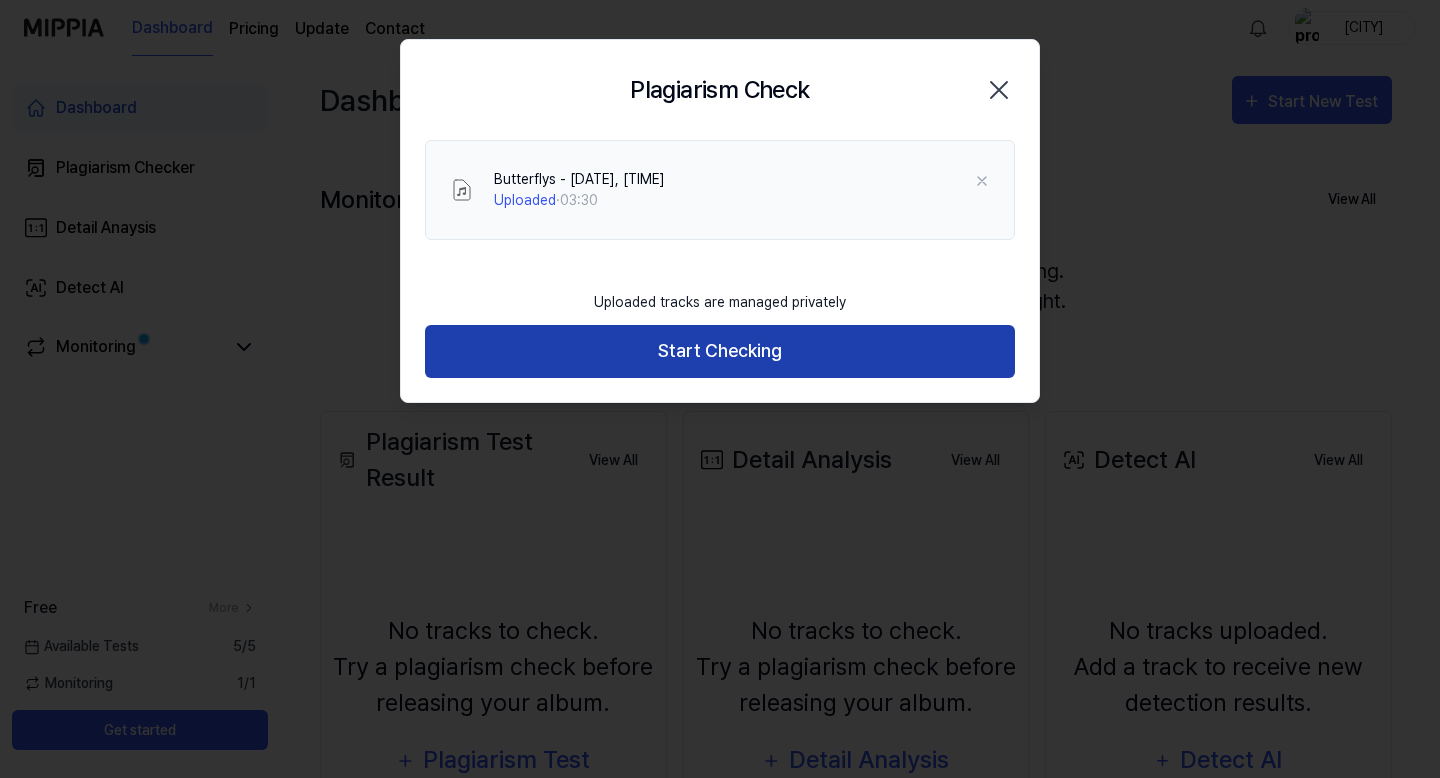 click on "Start Checking" at bounding box center [720, 351] 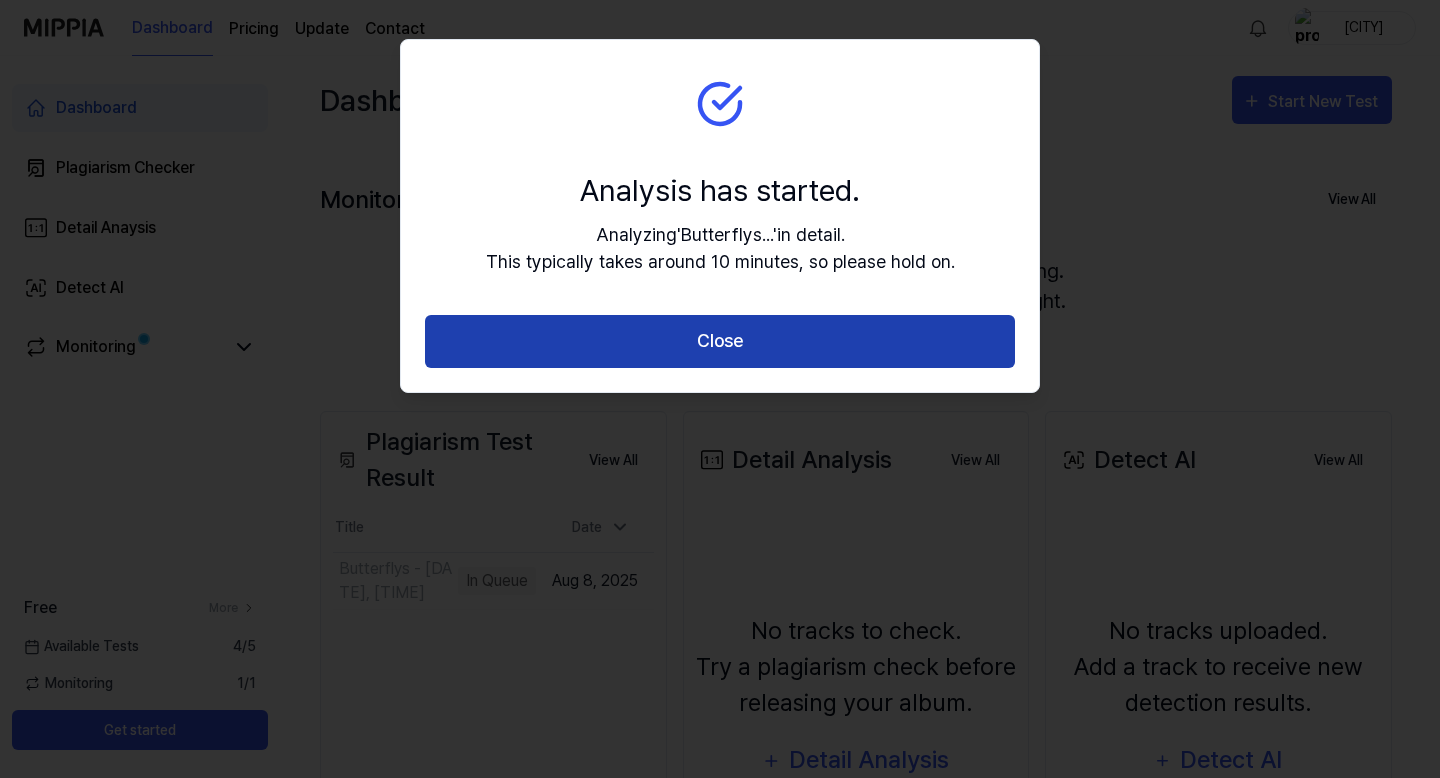 click on "Close" at bounding box center [720, 341] 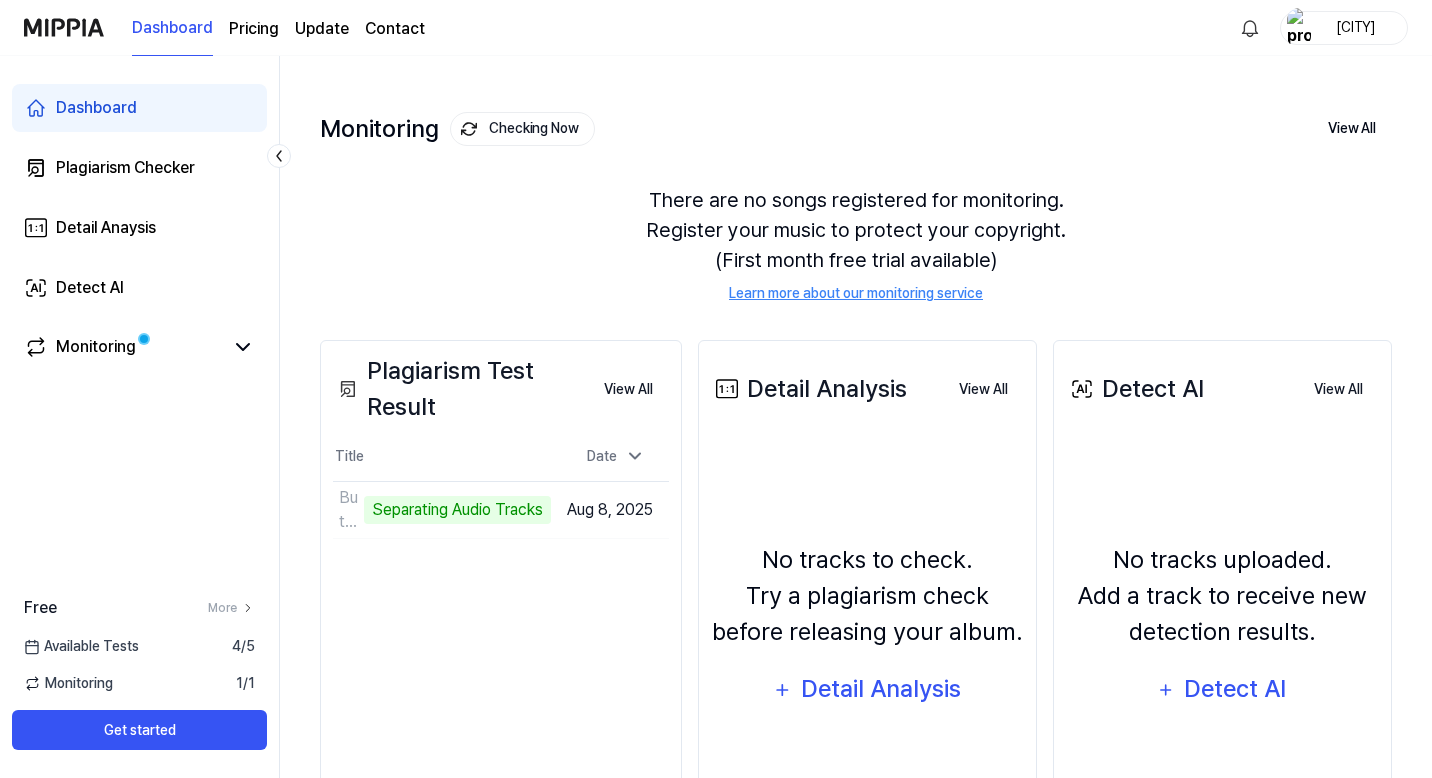 scroll, scrollTop: 74, scrollLeft: 0, axis: vertical 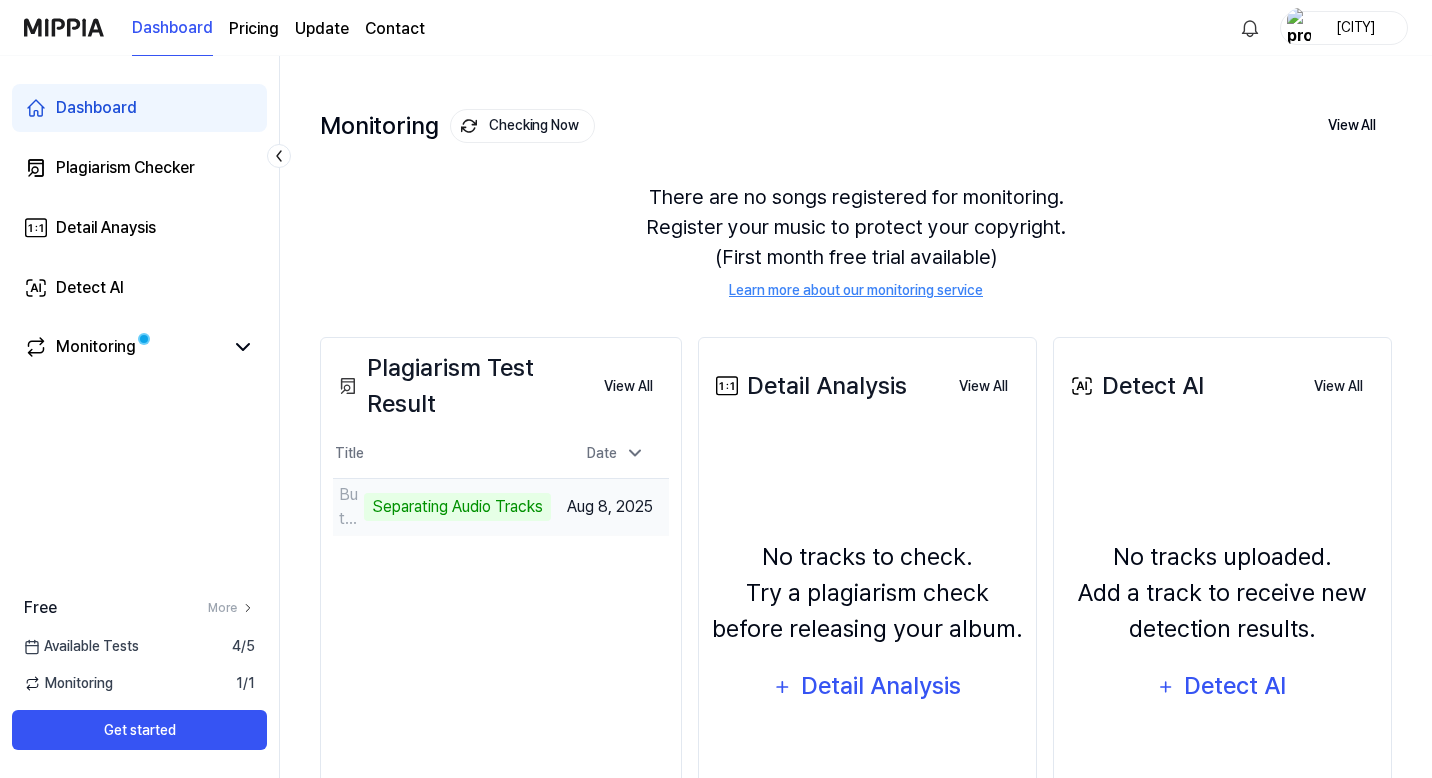 click on "Separating Audio Tracks" at bounding box center (457, 507) 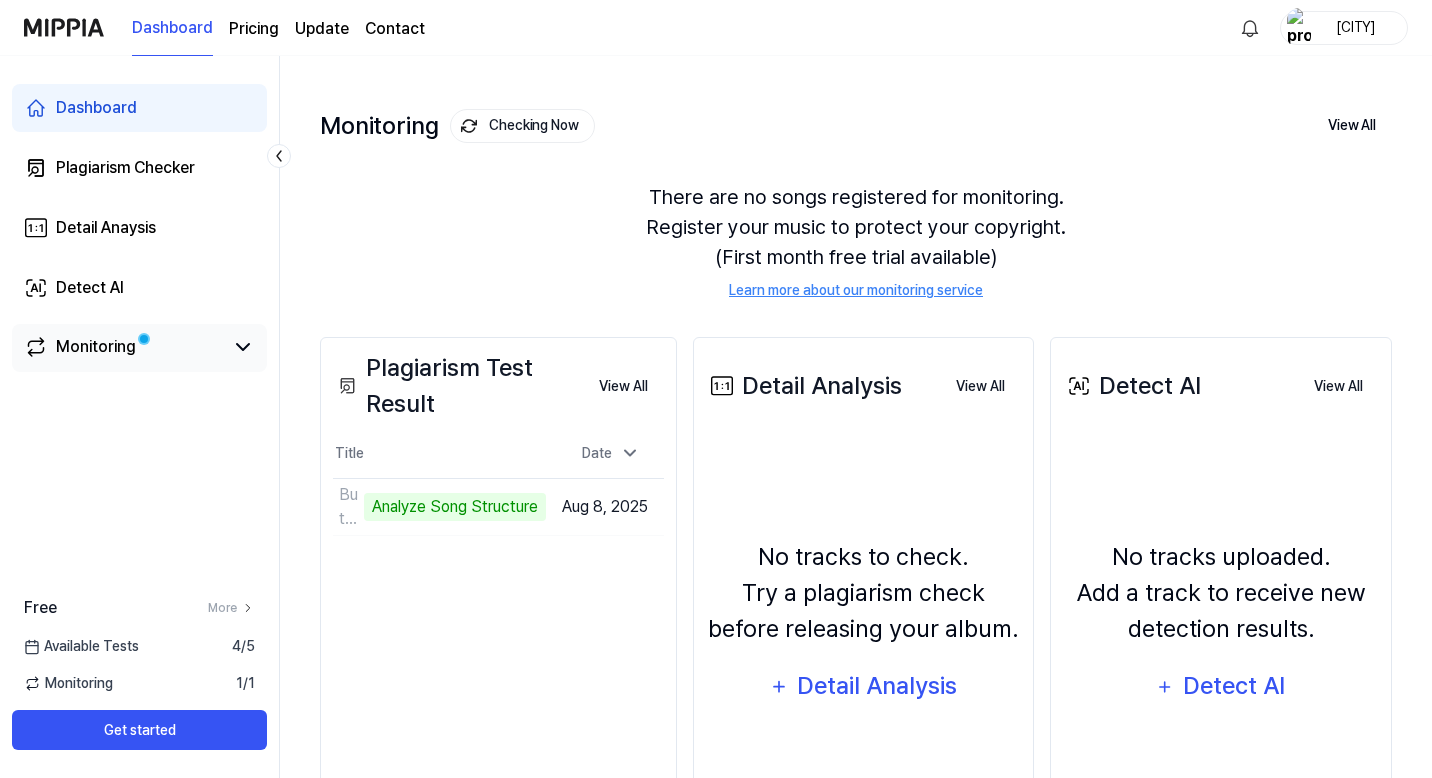 click on "Monitoring" at bounding box center (96, 347) 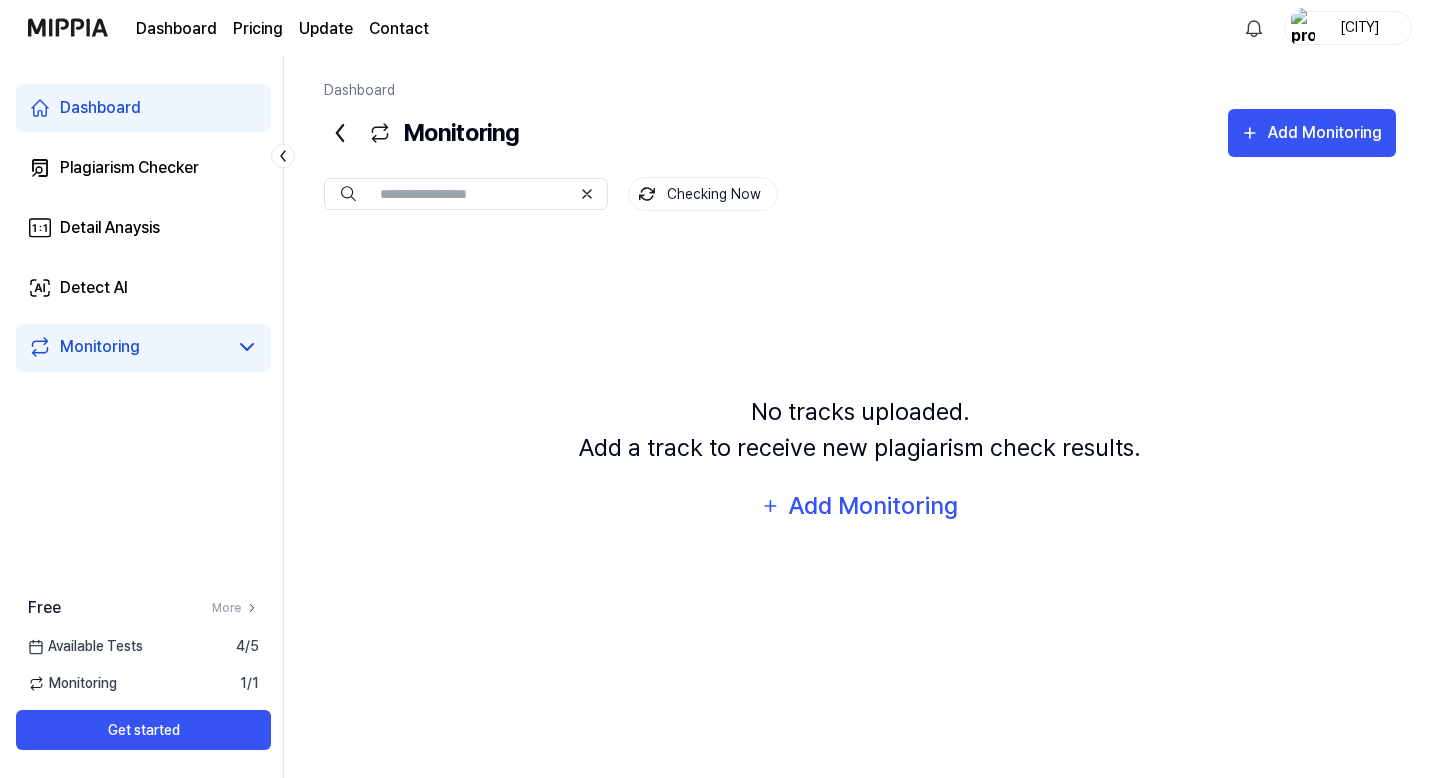 scroll, scrollTop: 0, scrollLeft: 0, axis: both 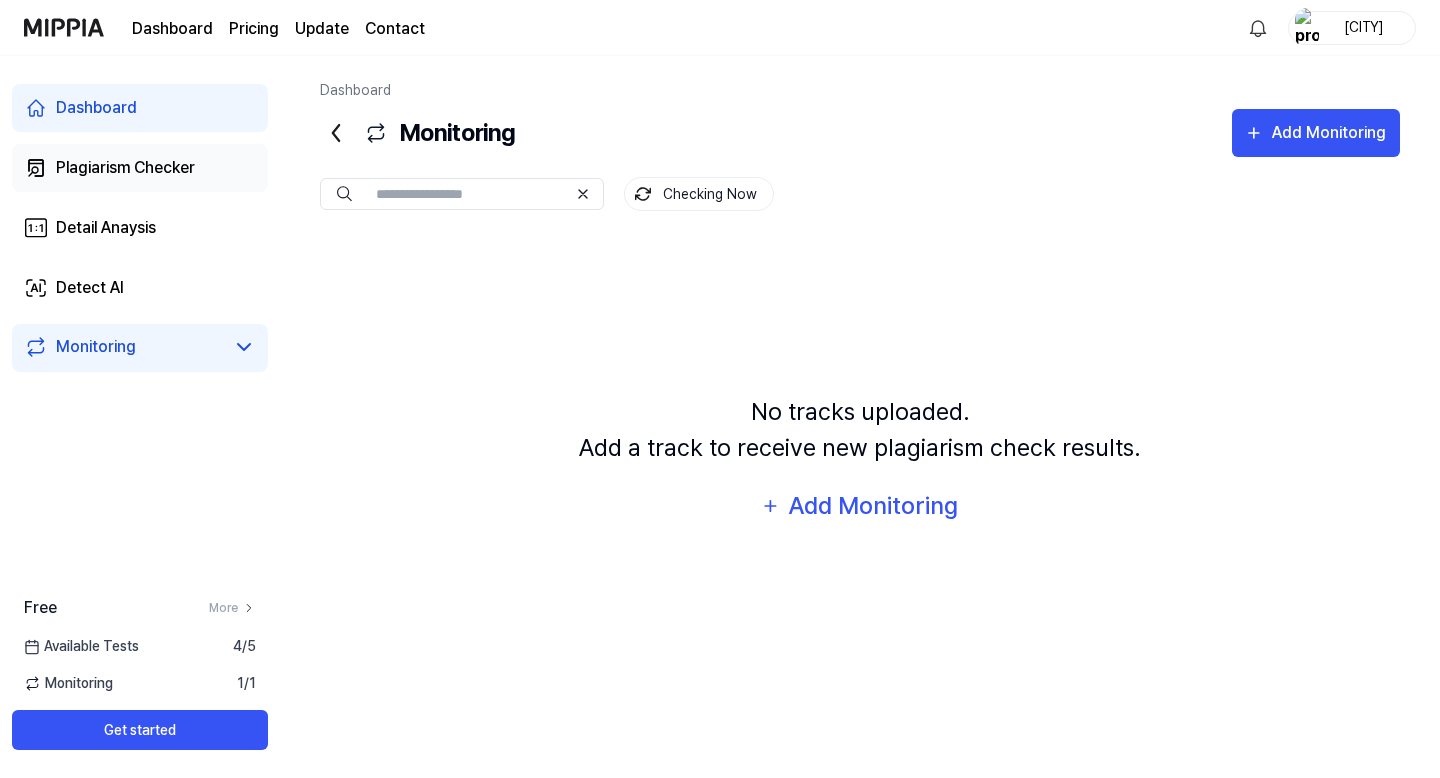 click on "Plagiarism Checker" at bounding box center [125, 168] 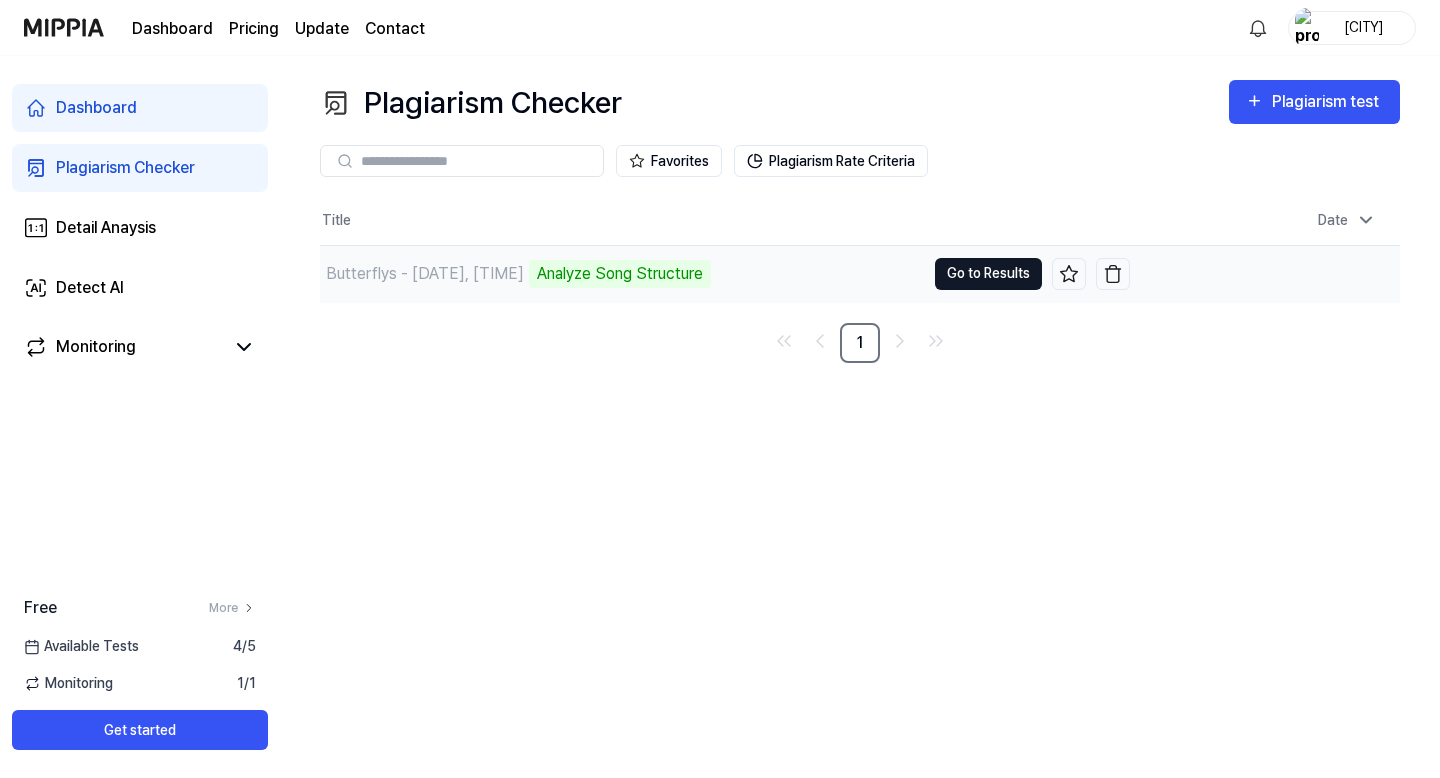 click on "Go to Results" at bounding box center [988, 274] 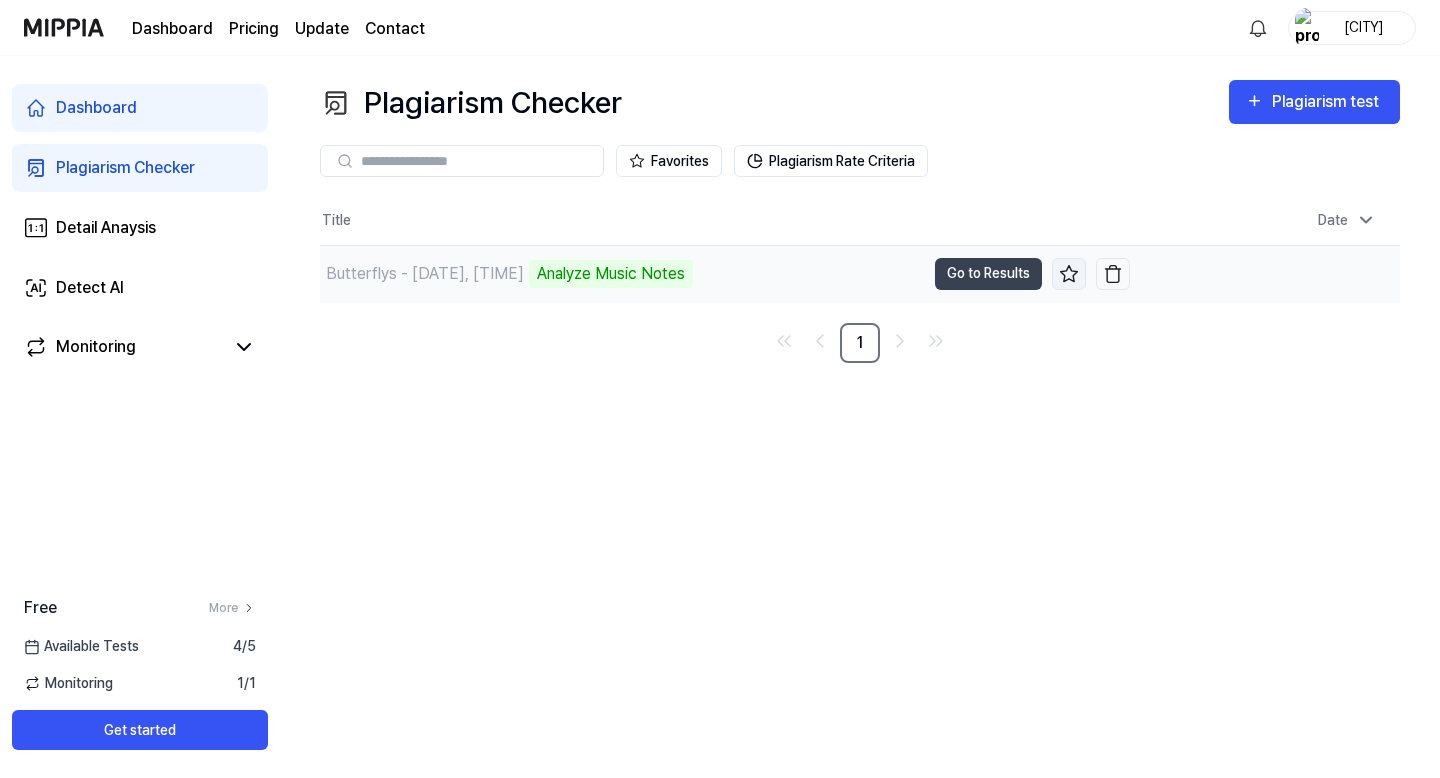 click at bounding box center [1069, 274] 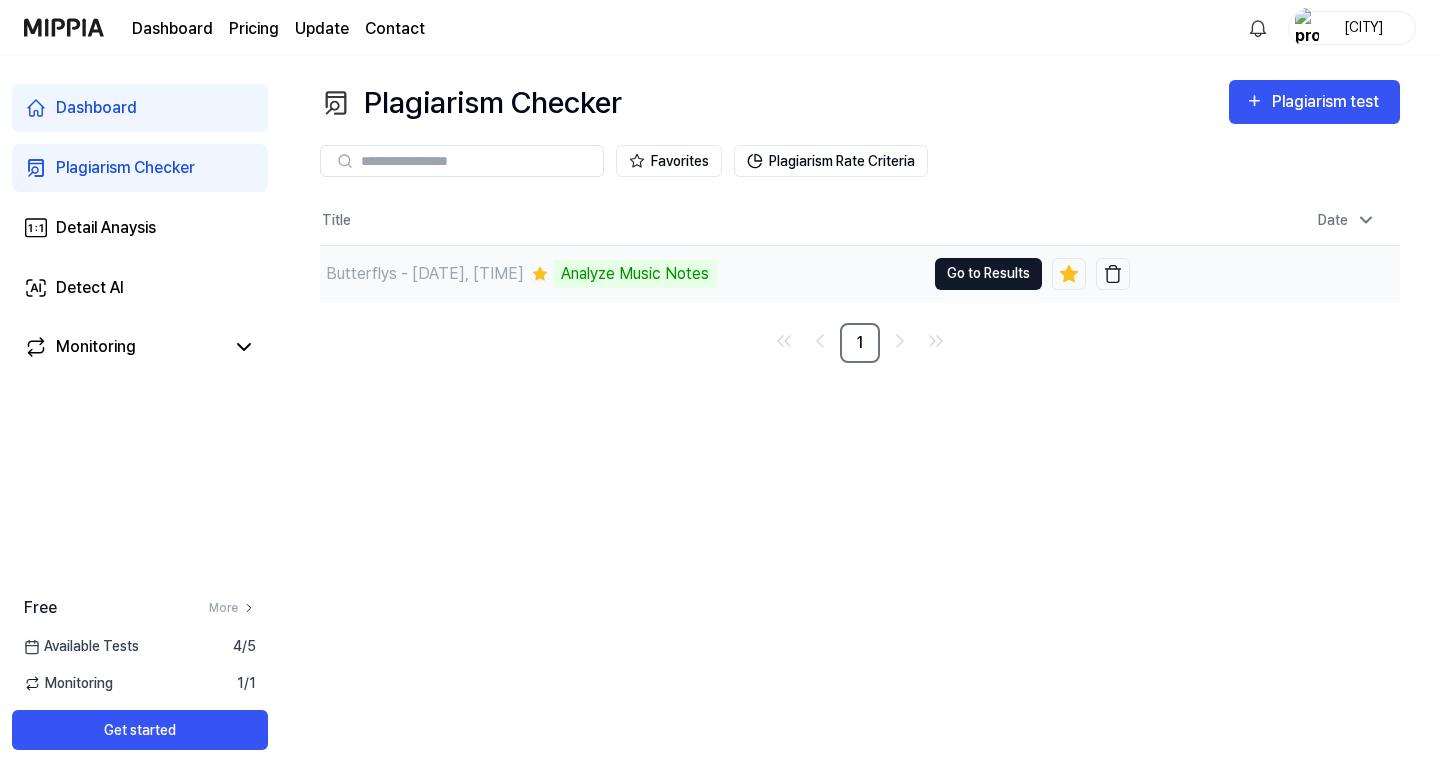 click on "Go to Results" at bounding box center (988, 274) 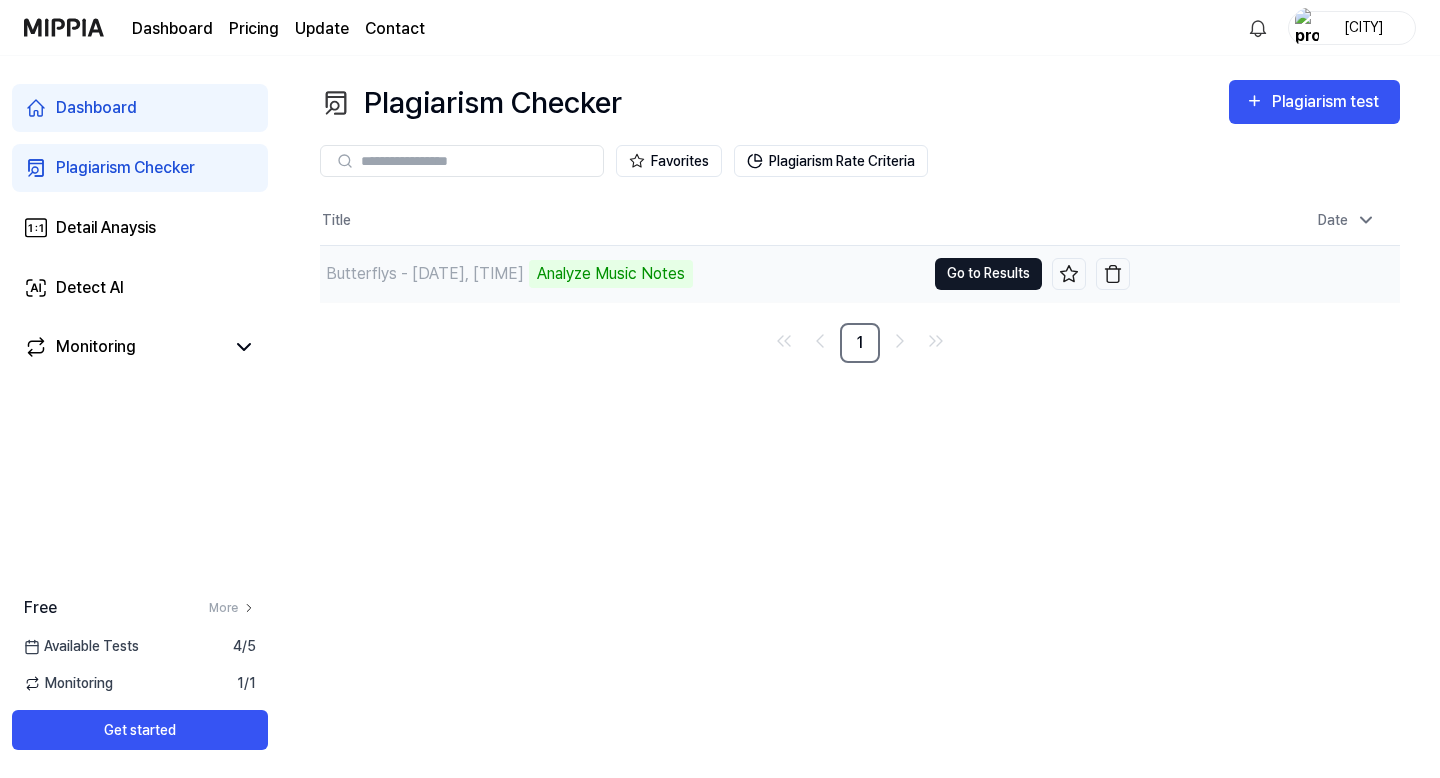 click on "Go to Results" at bounding box center [988, 274] 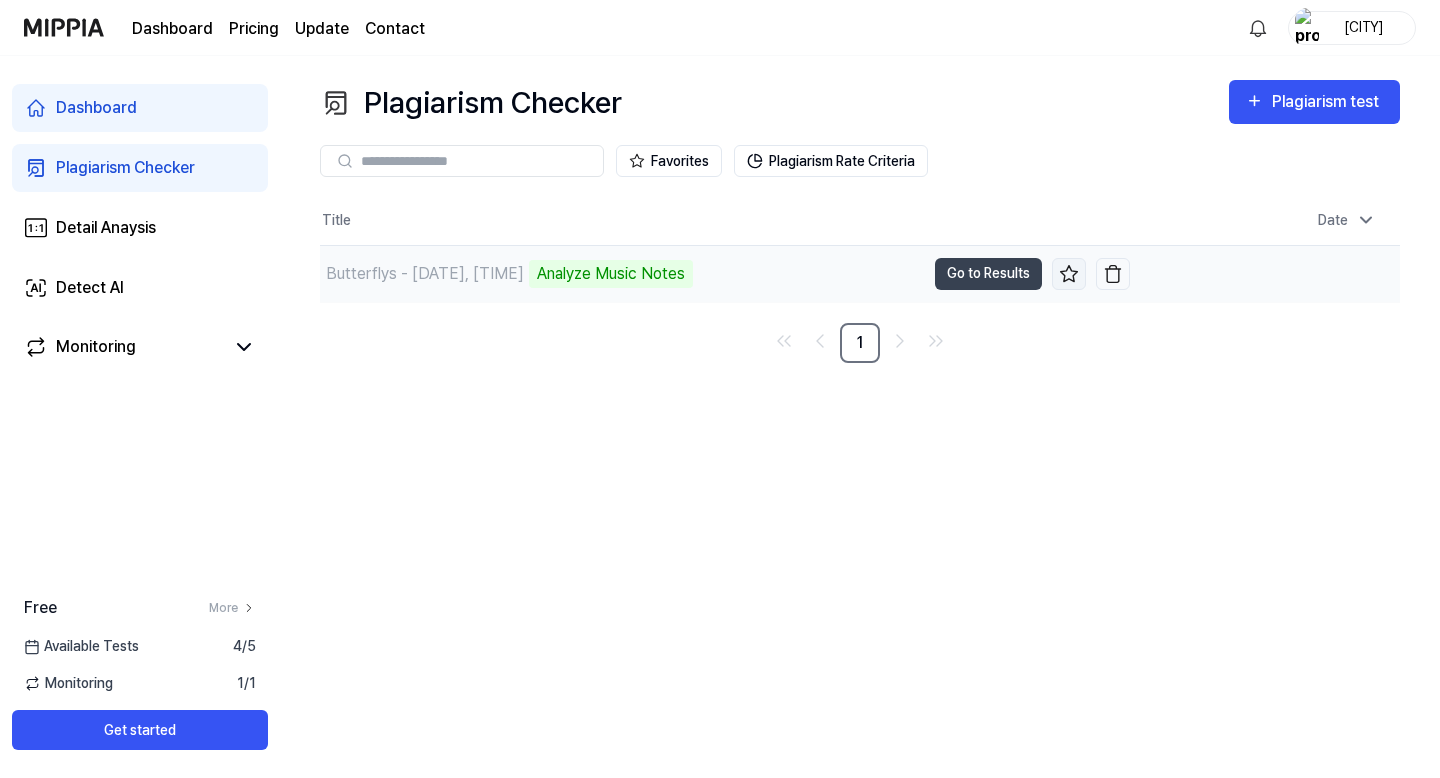 click 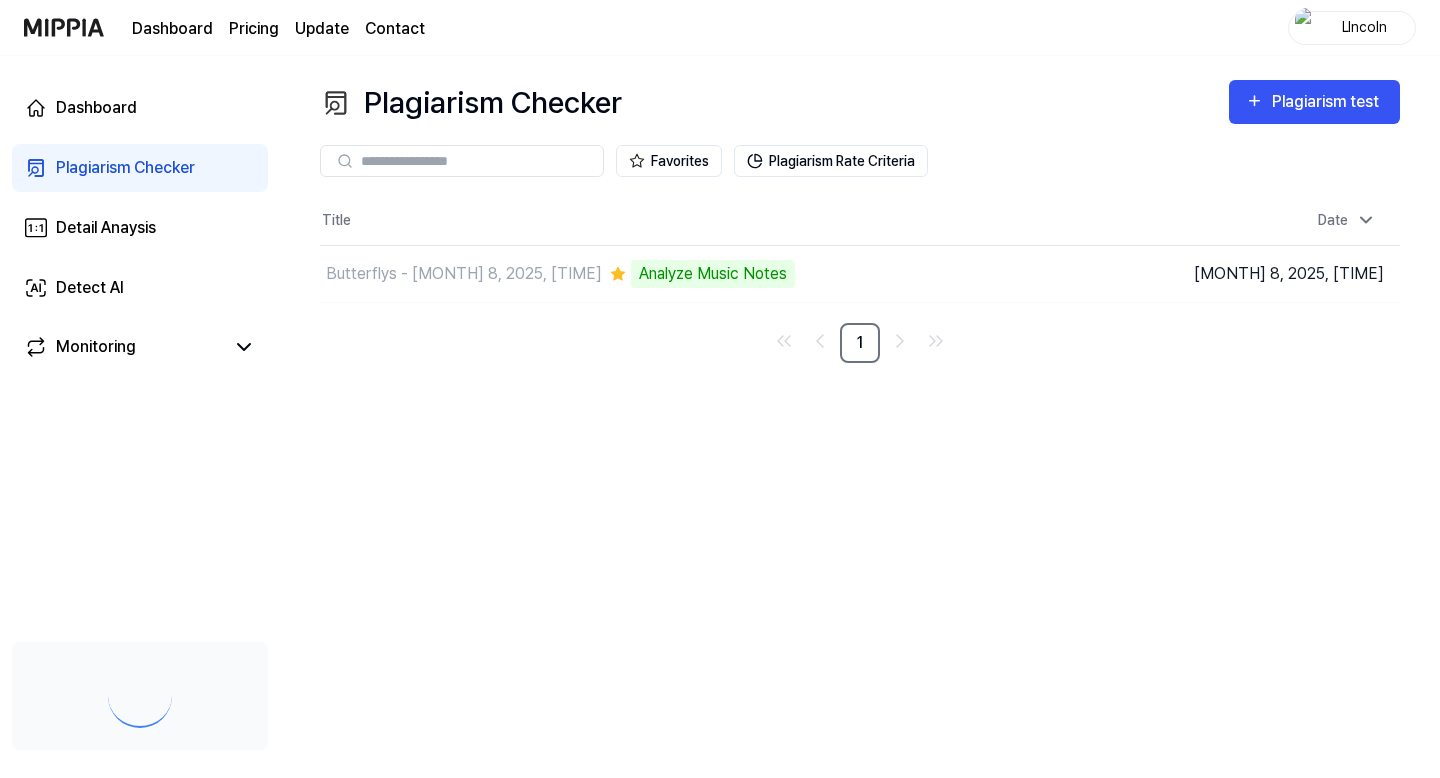scroll, scrollTop: 0, scrollLeft: 0, axis: both 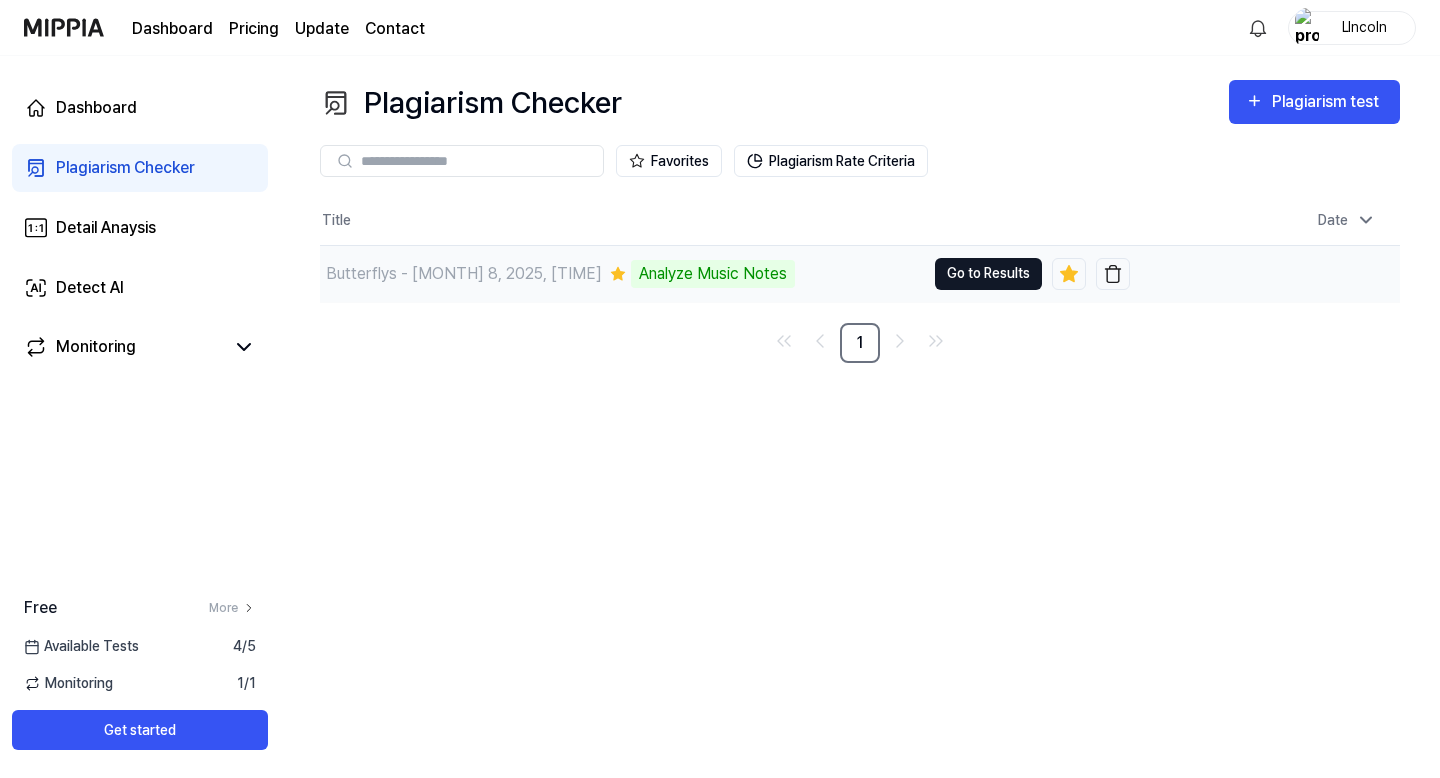 click on "Go to Results" at bounding box center (988, 274) 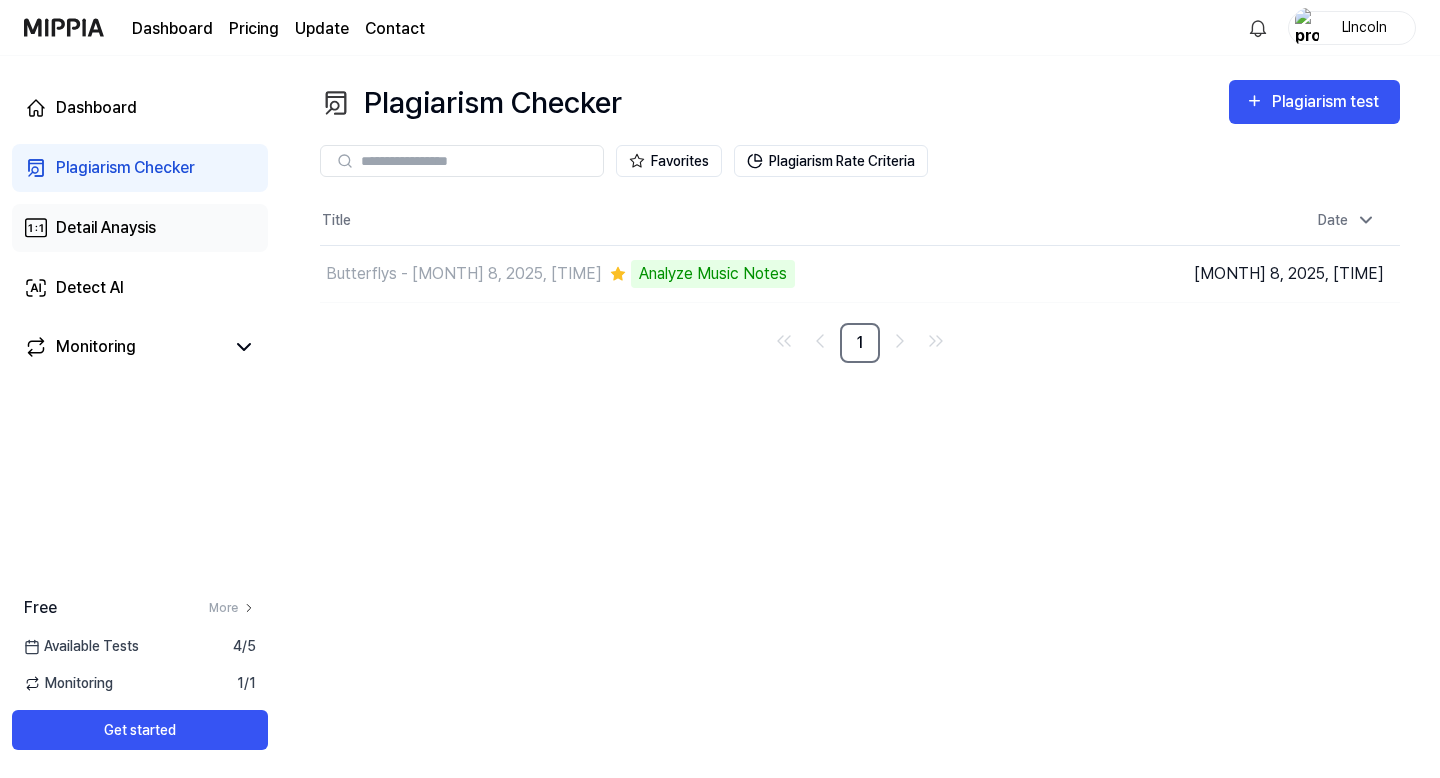 click on "Detail Anaysis" at bounding box center (140, 228) 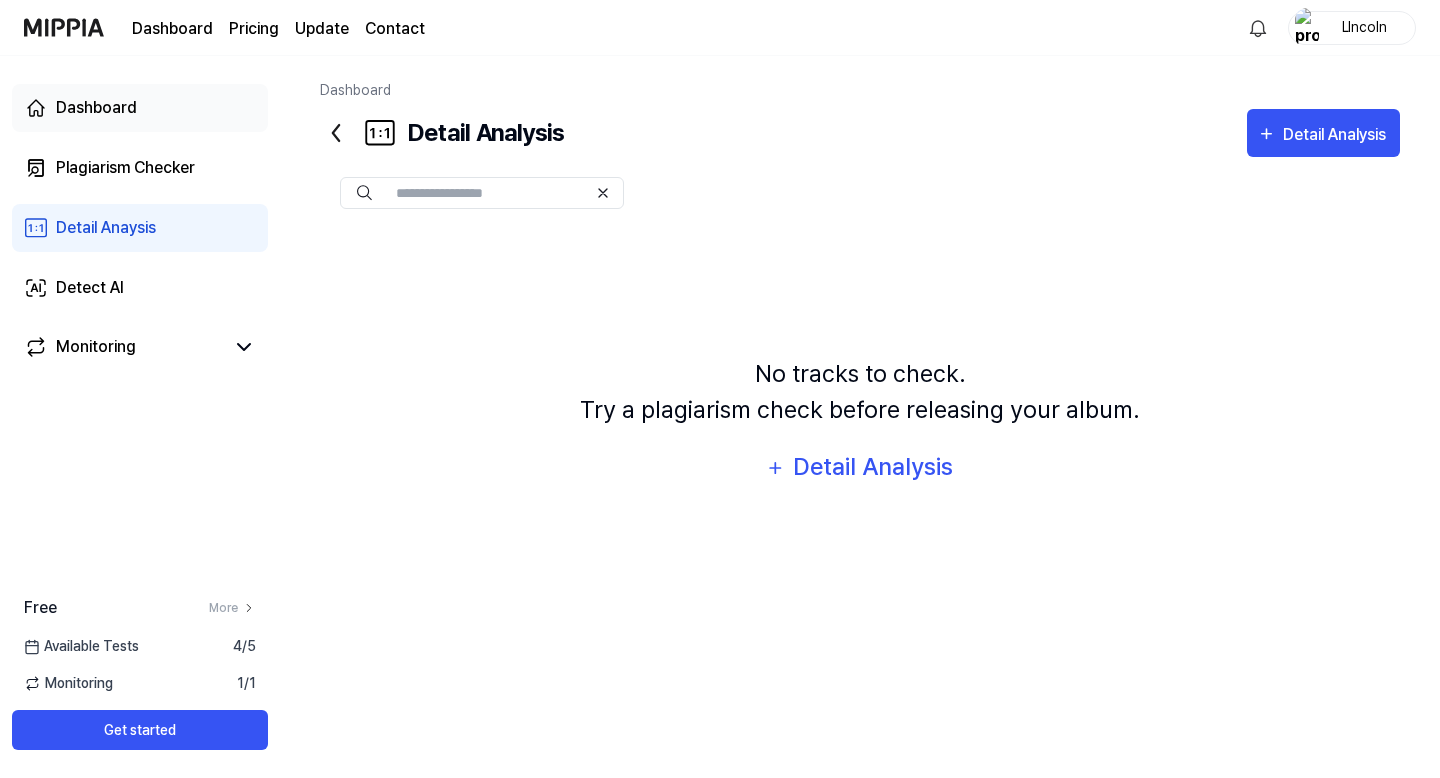 click on "Dashboard" at bounding box center [96, 108] 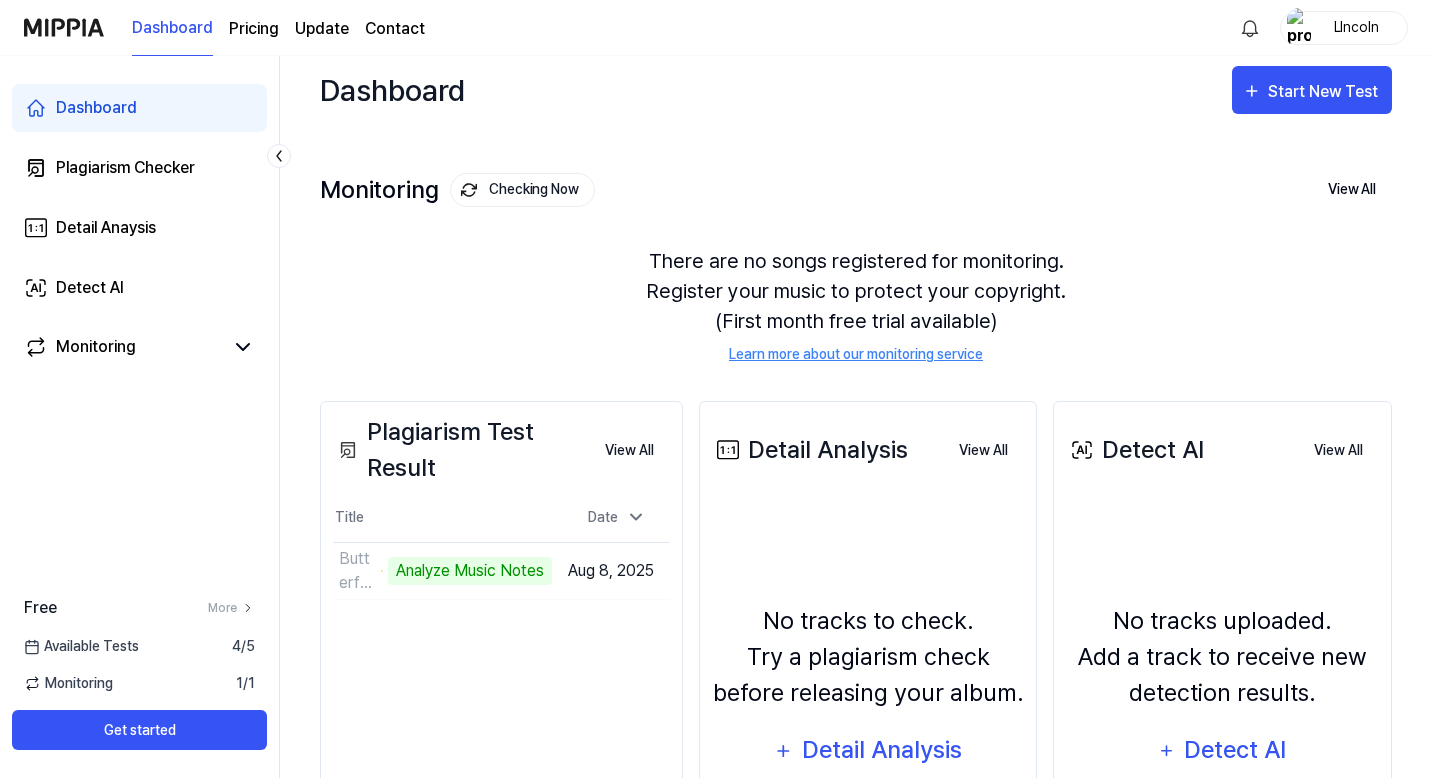scroll, scrollTop: 0, scrollLeft: 0, axis: both 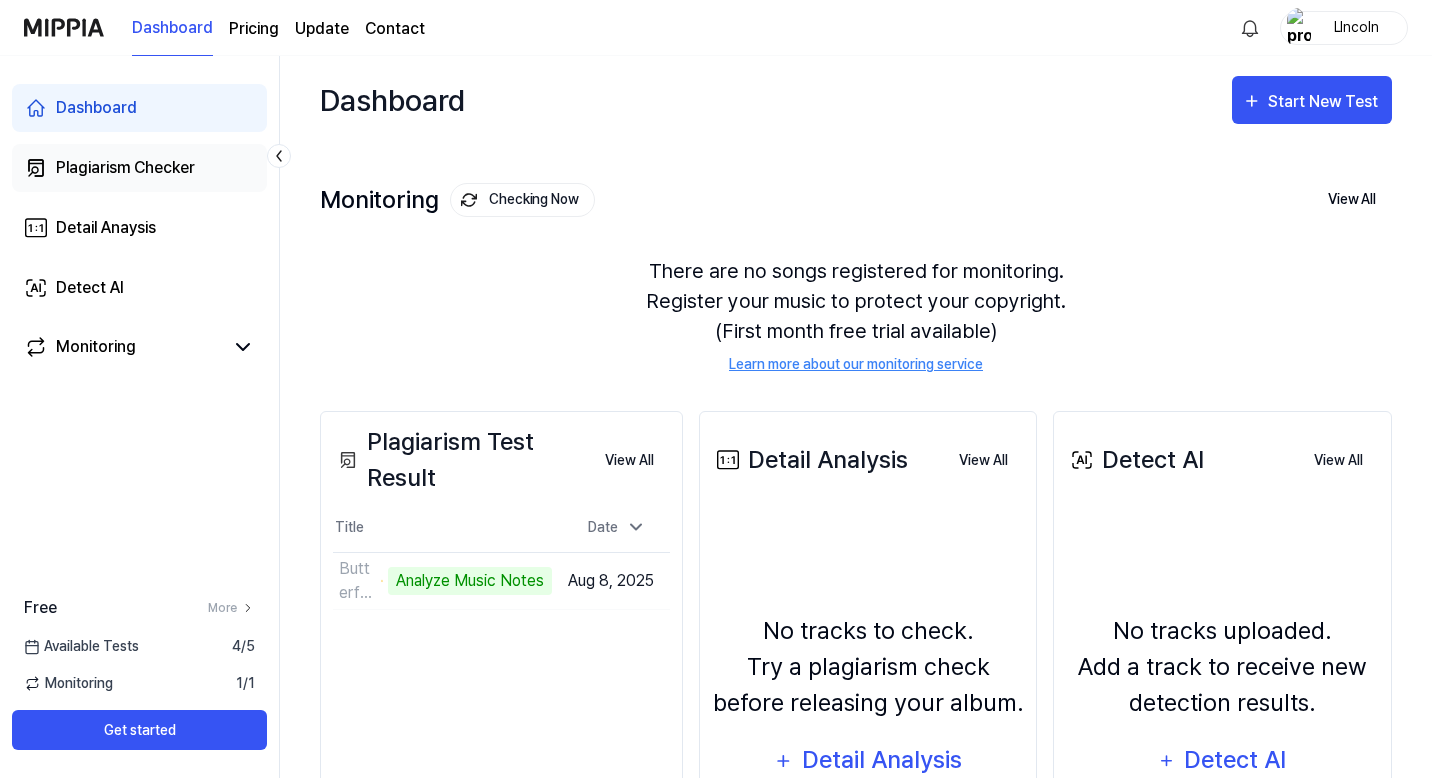 click on "Plagiarism Checker" at bounding box center (139, 168) 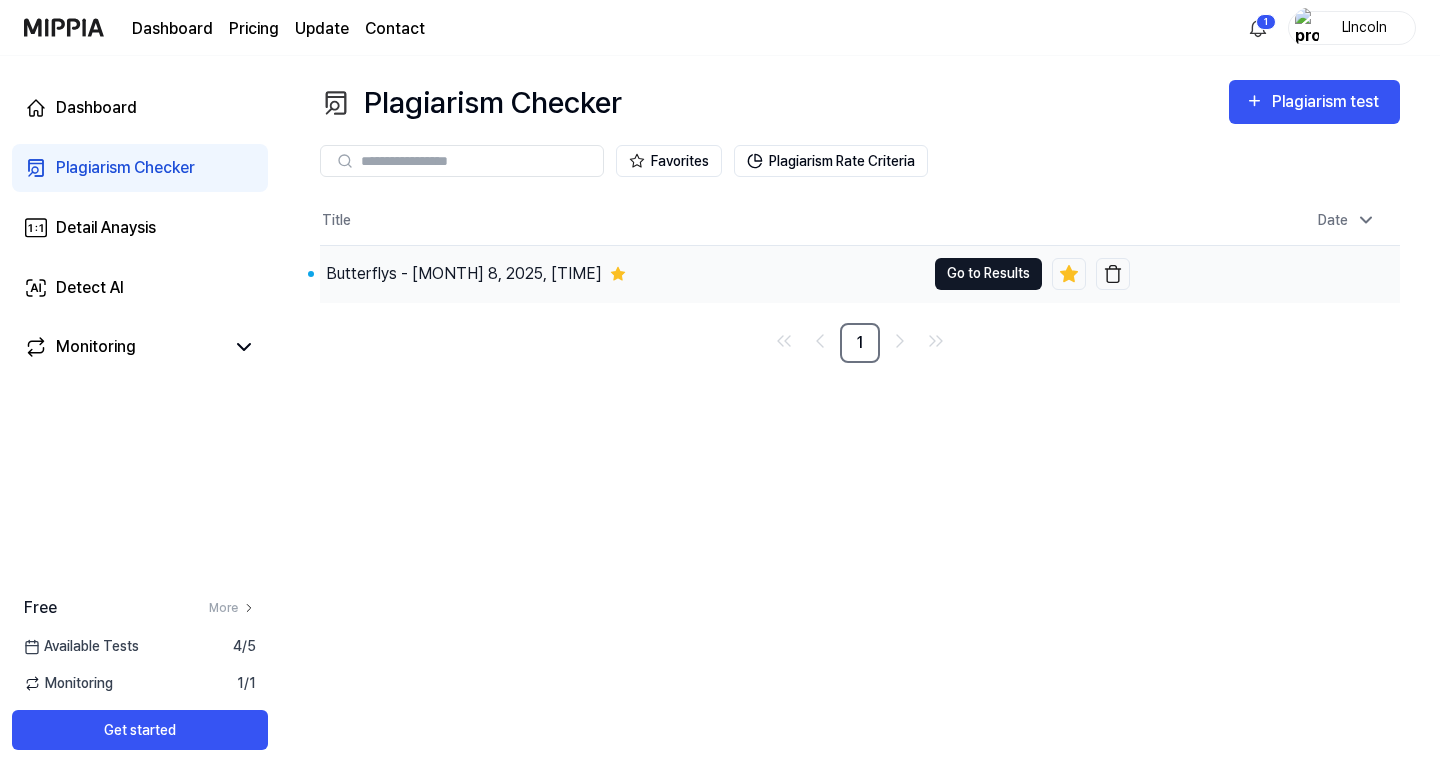 click on "Go to Results" at bounding box center (988, 274) 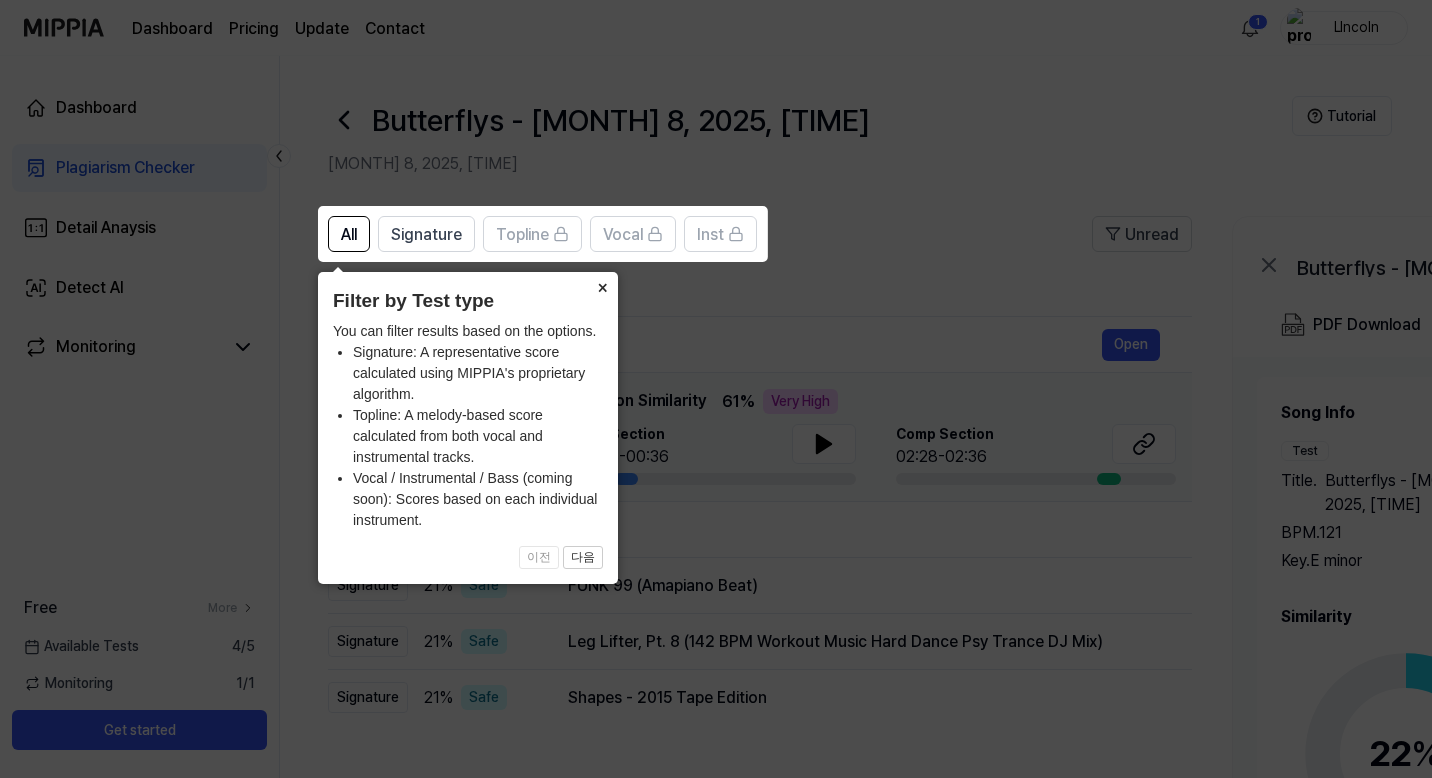 click on "×" at bounding box center (602, 286) 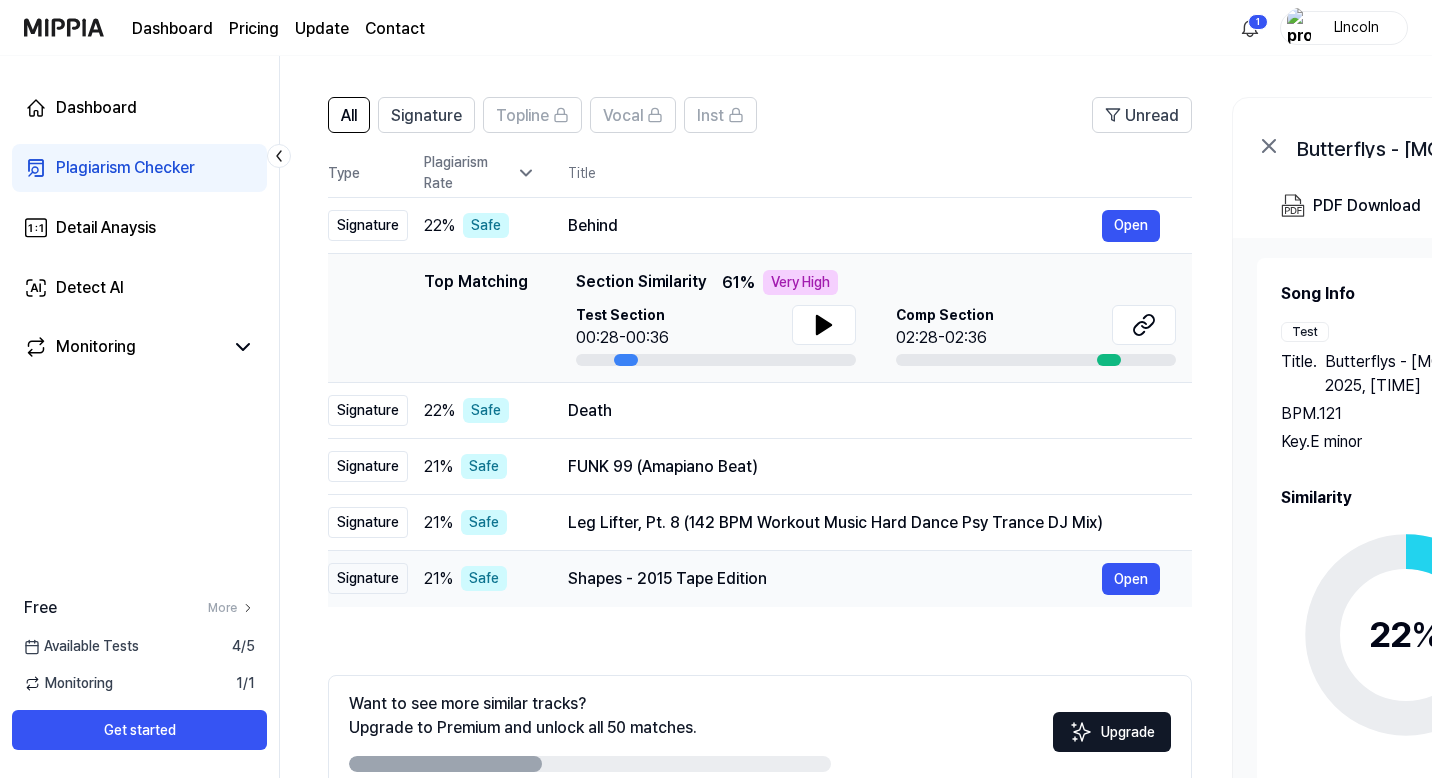 scroll, scrollTop: 112, scrollLeft: 0, axis: vertical 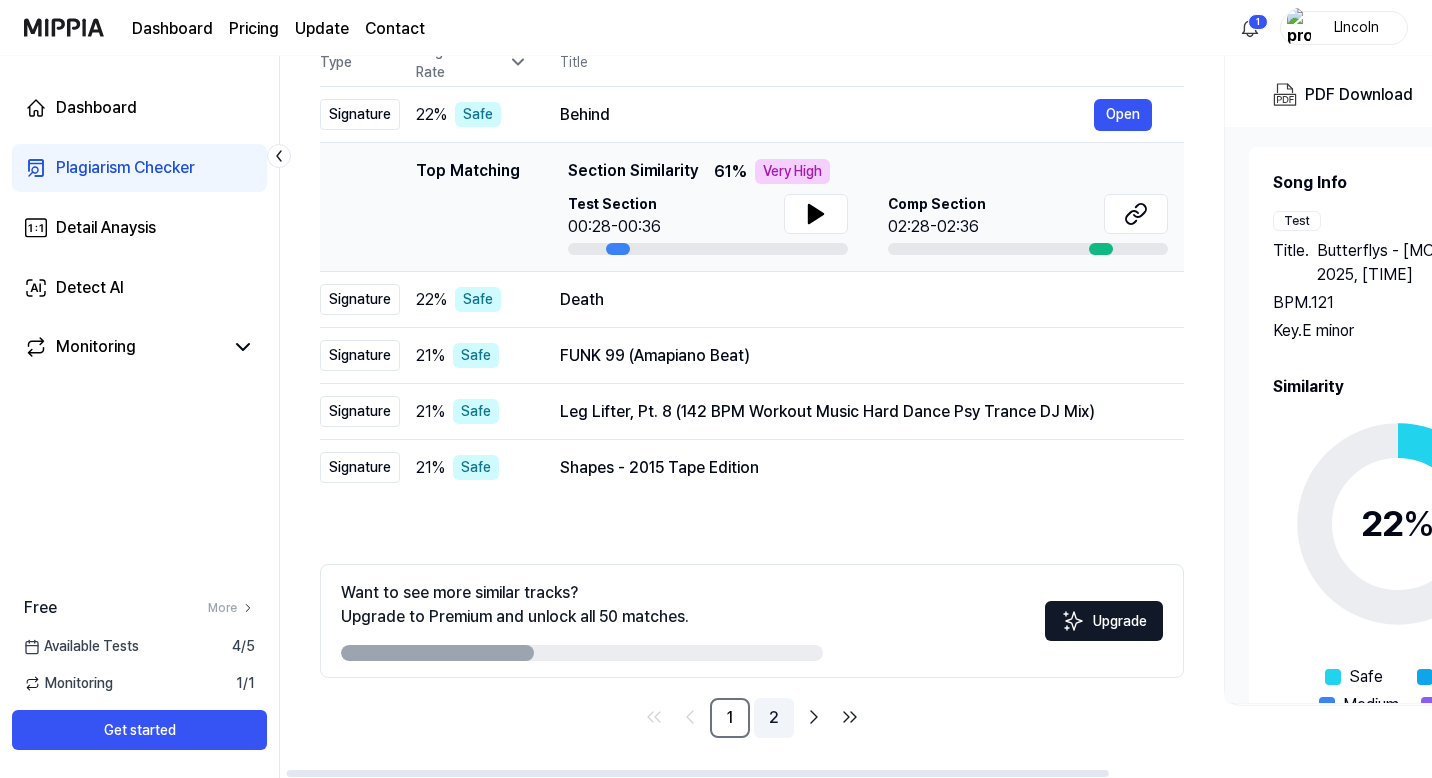 click on "2" at bounding box center [774, 718] 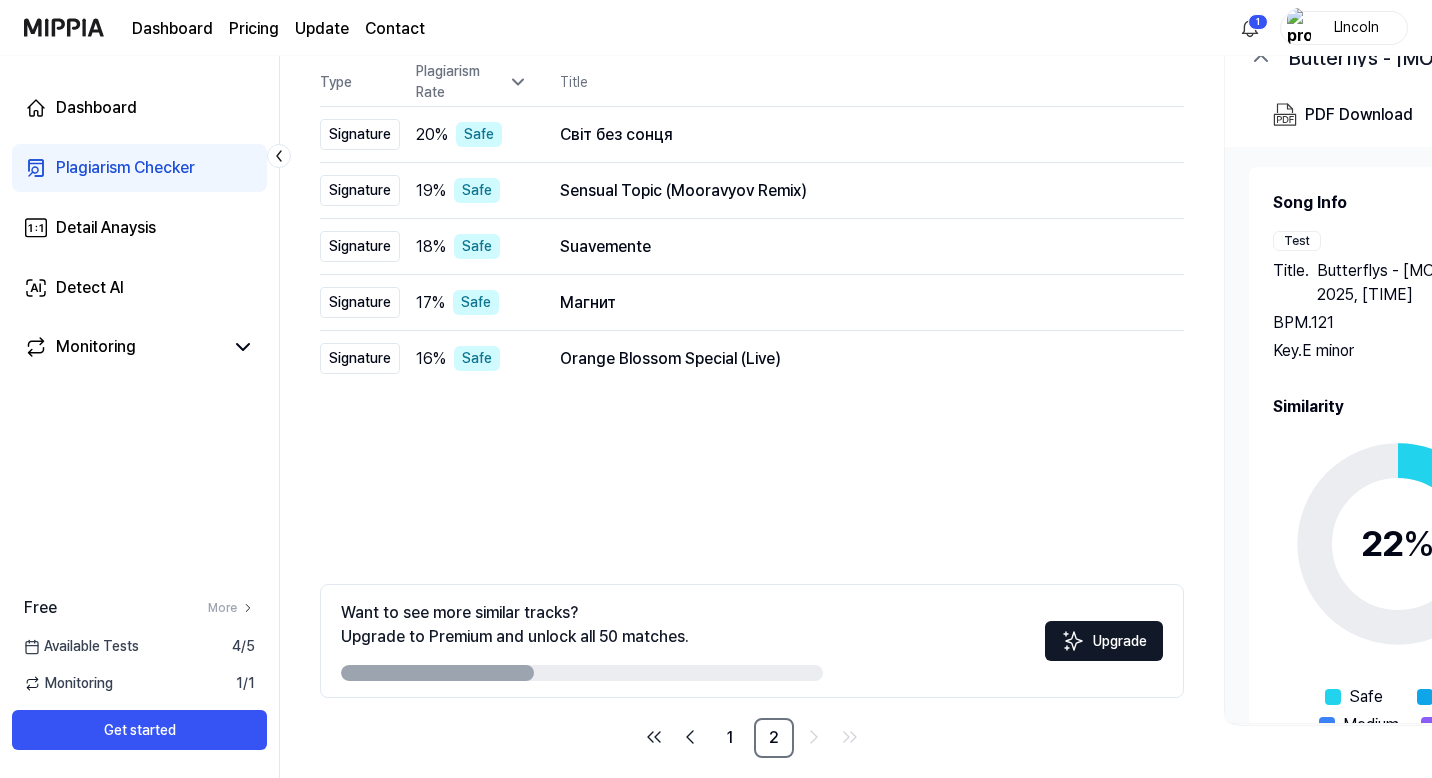 scroll, scrollTop: 230, scrollLeft: 0, axis: vertical 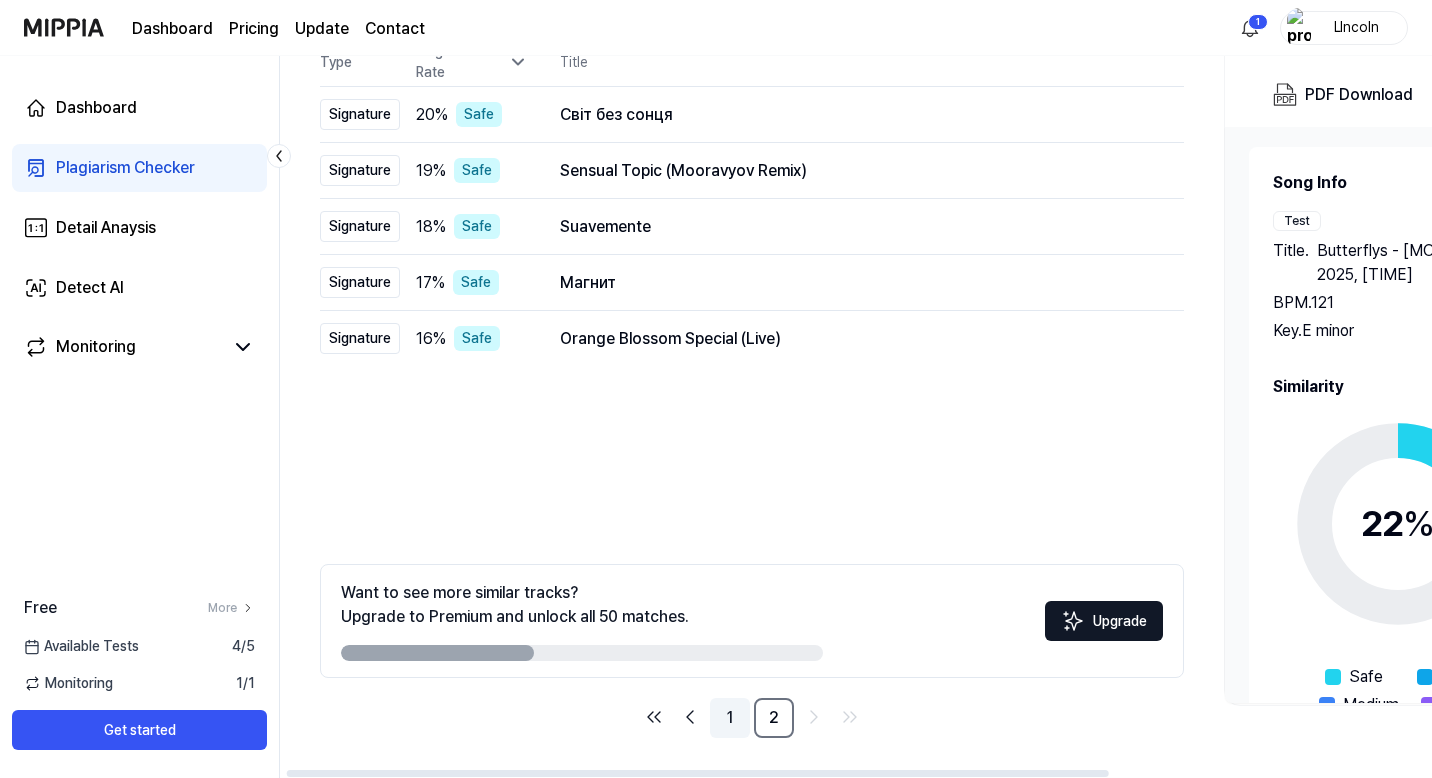click on "1" at bounding box center (730, 718) 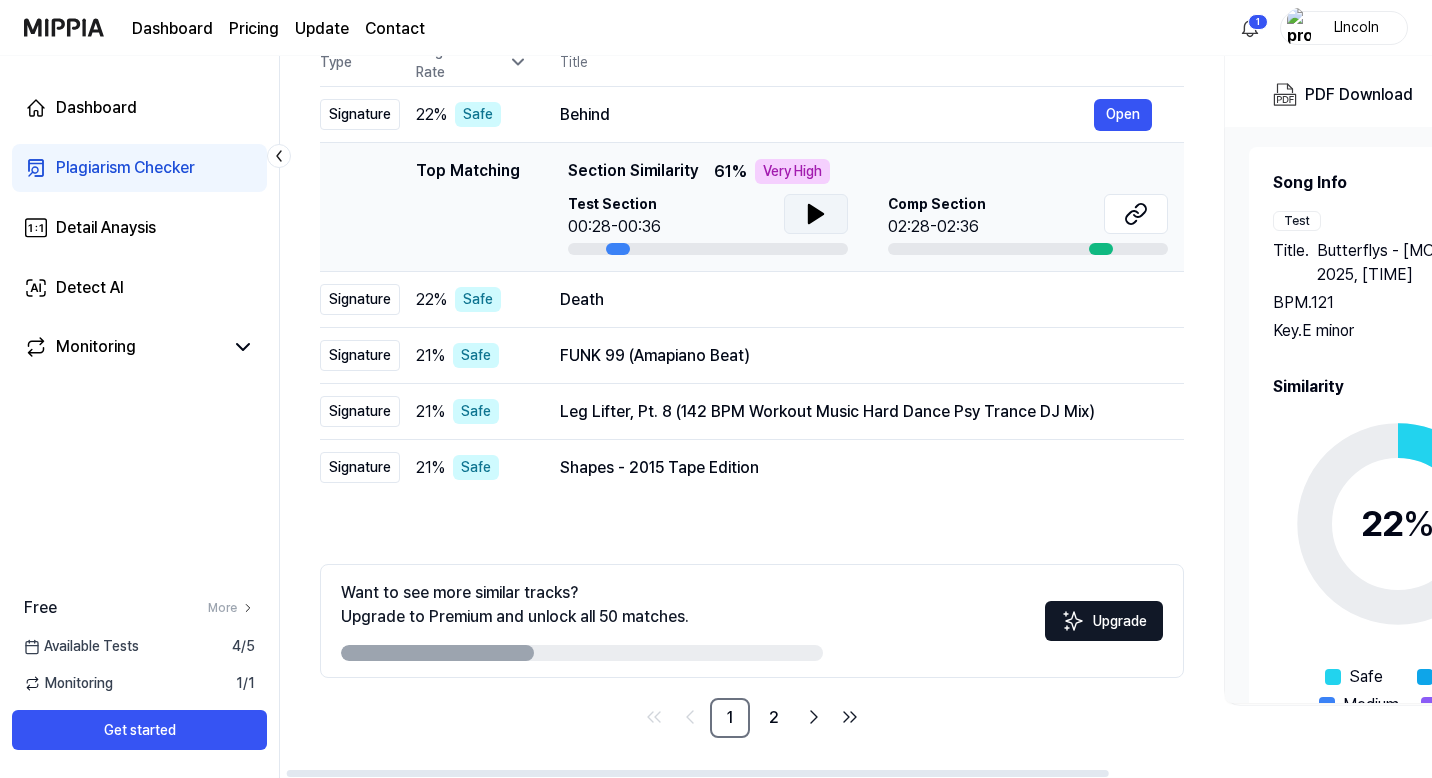 click 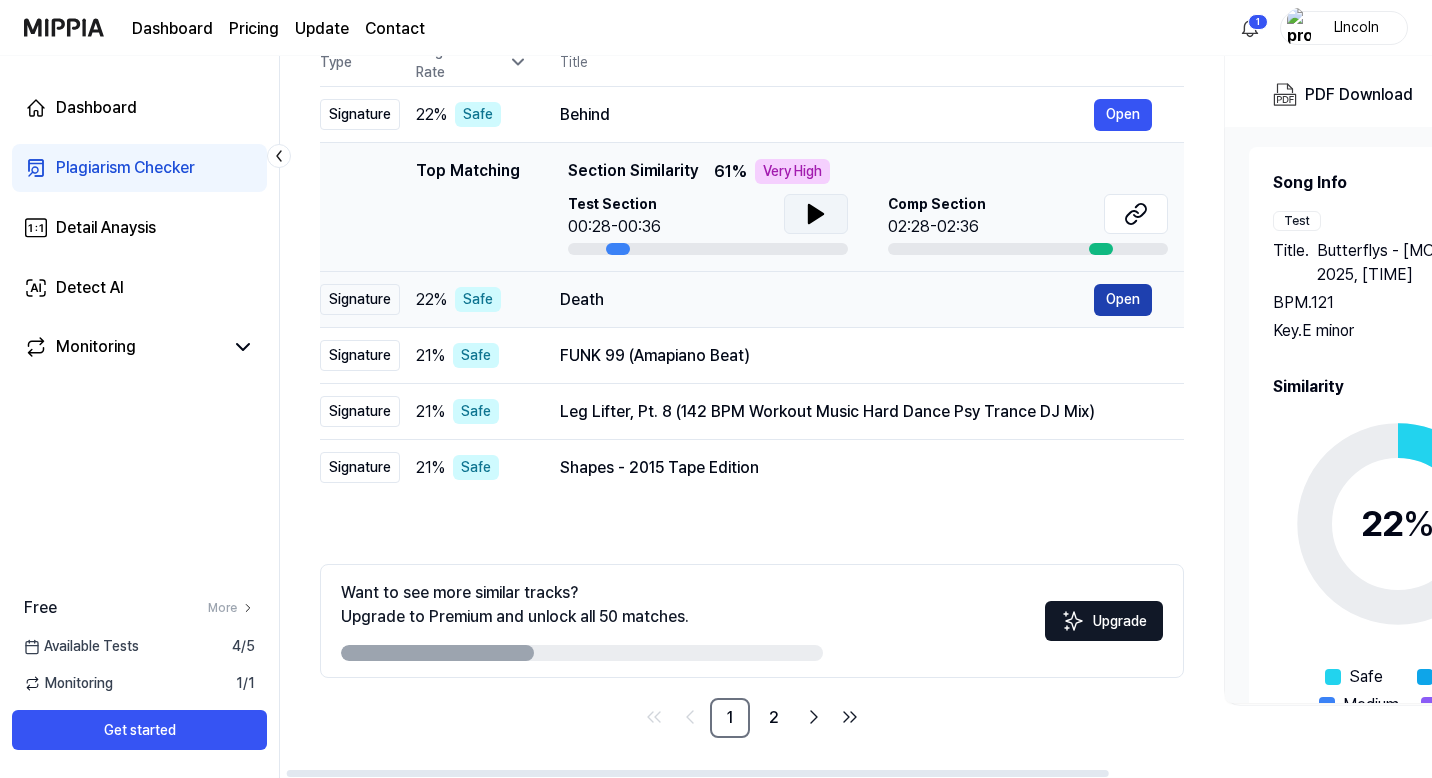 click on "Open" at bounding box center [1123, 300] 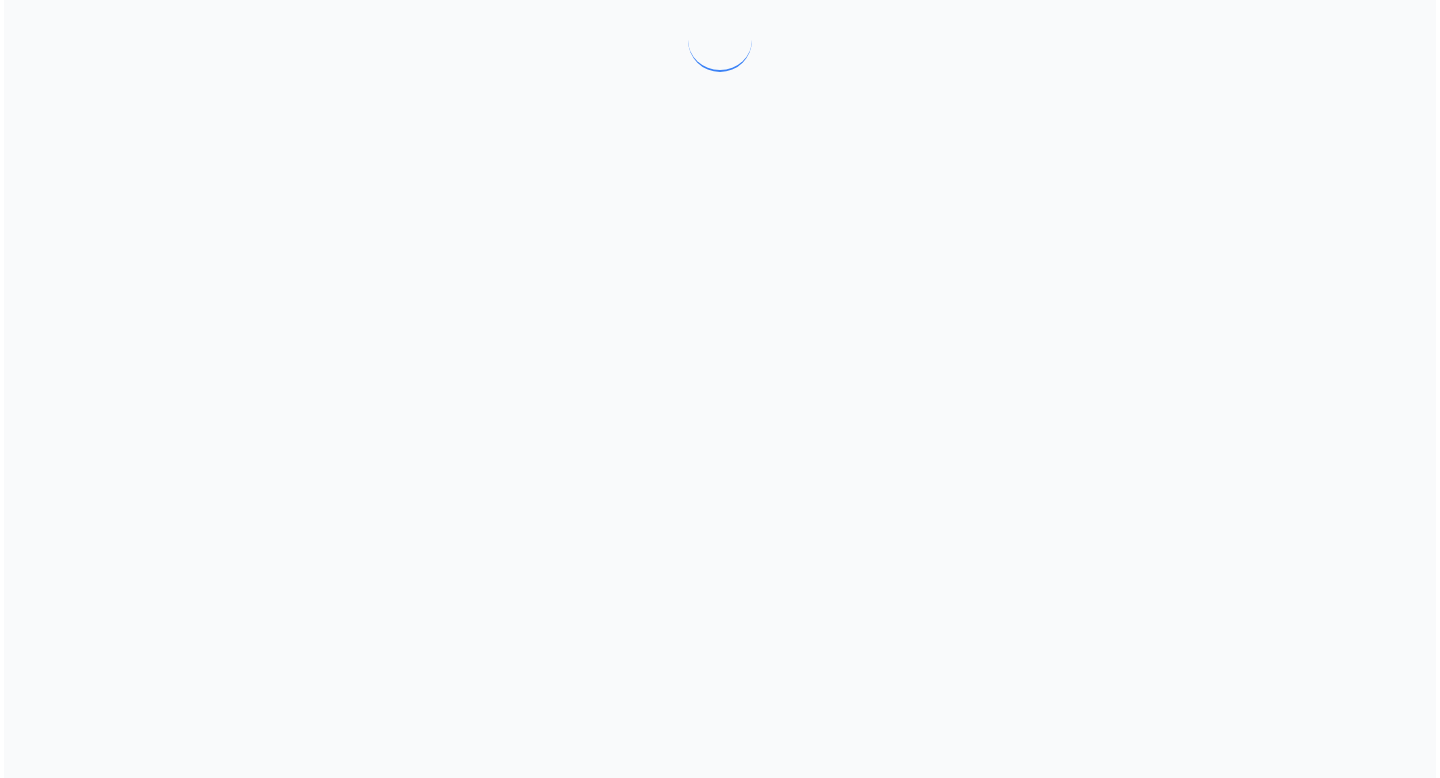 scroll, scrollTop: 0, scrollLeft: 0, axis: both 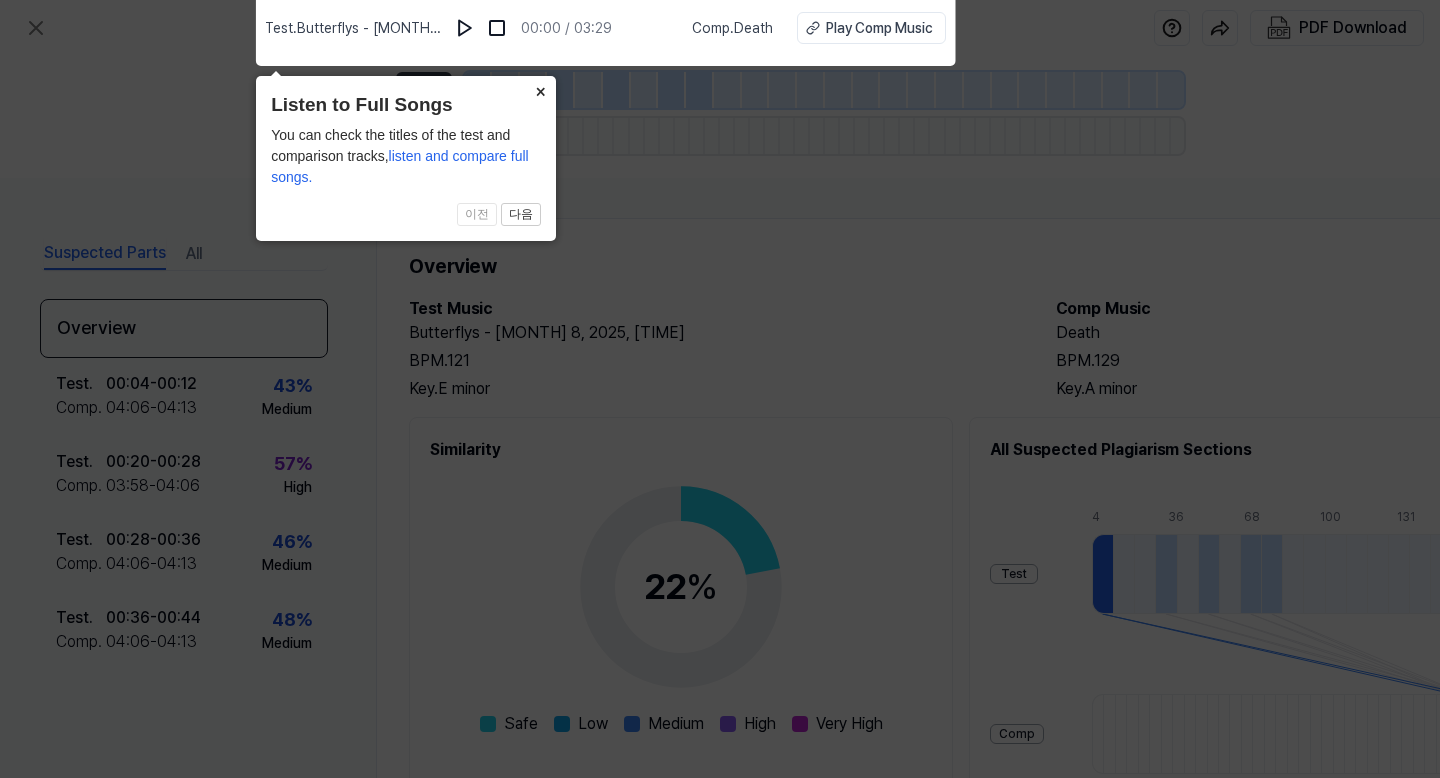 click on "×" at bounding box center [540, 90] 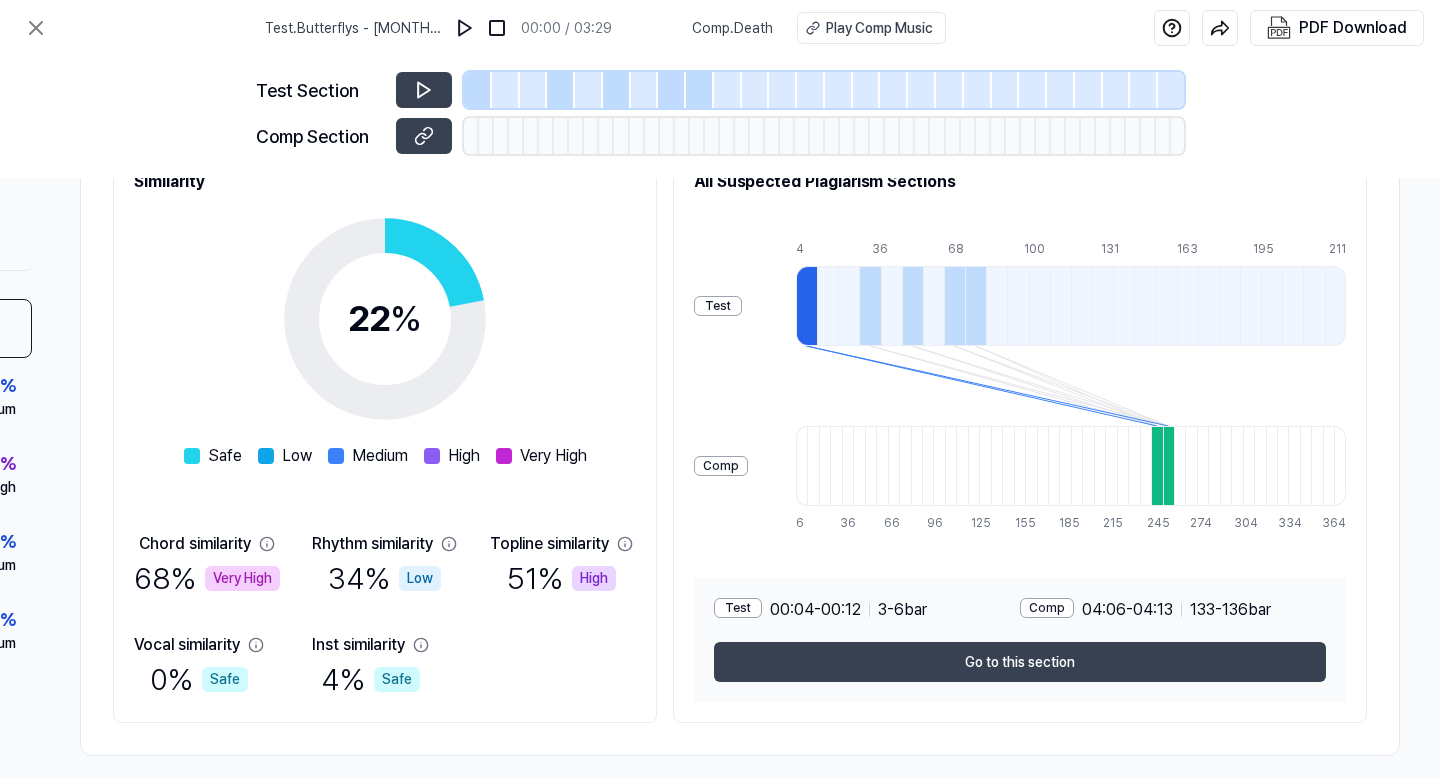 scroll, scrollTop: 294, scrollLeft: 304, axis: both 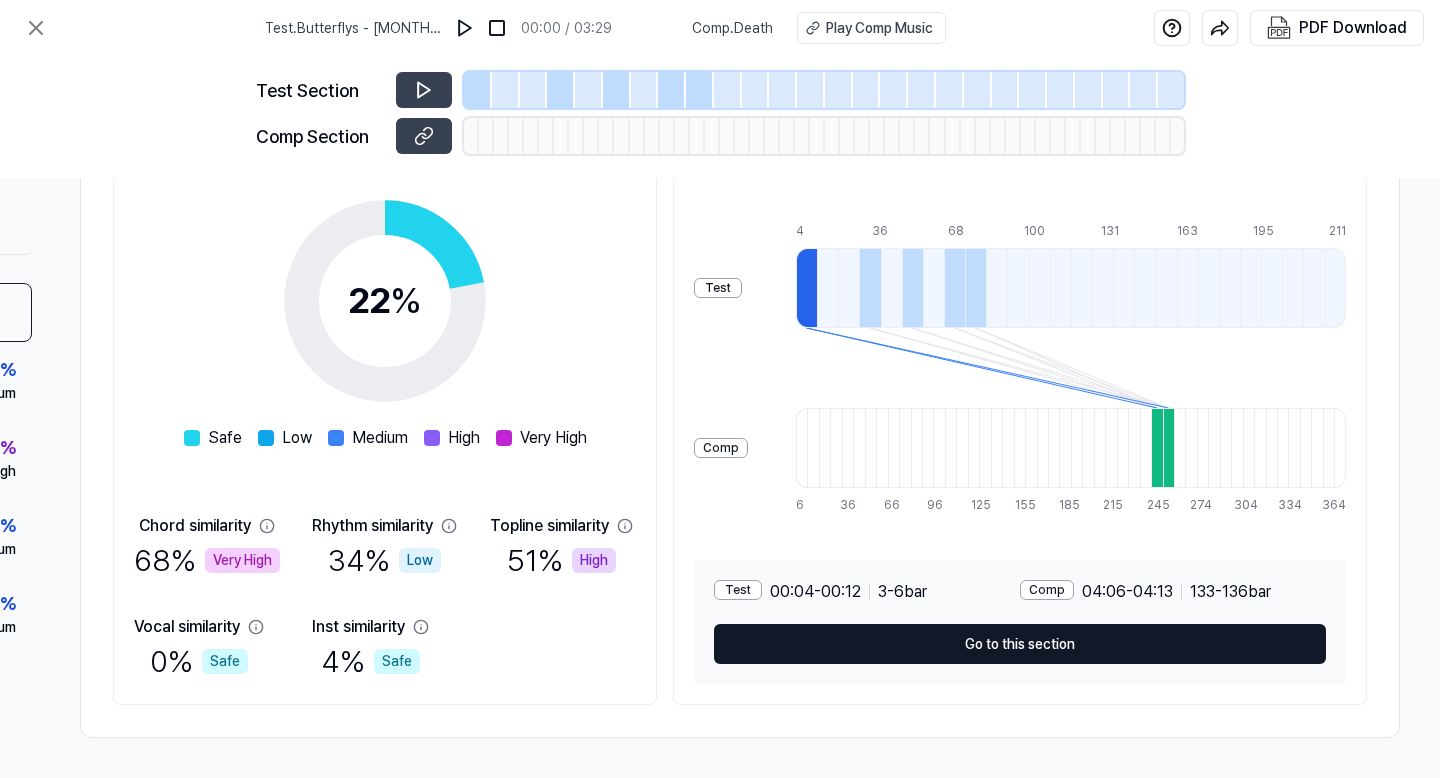 click on "Go to this section" at bounding box center (1020, 644) 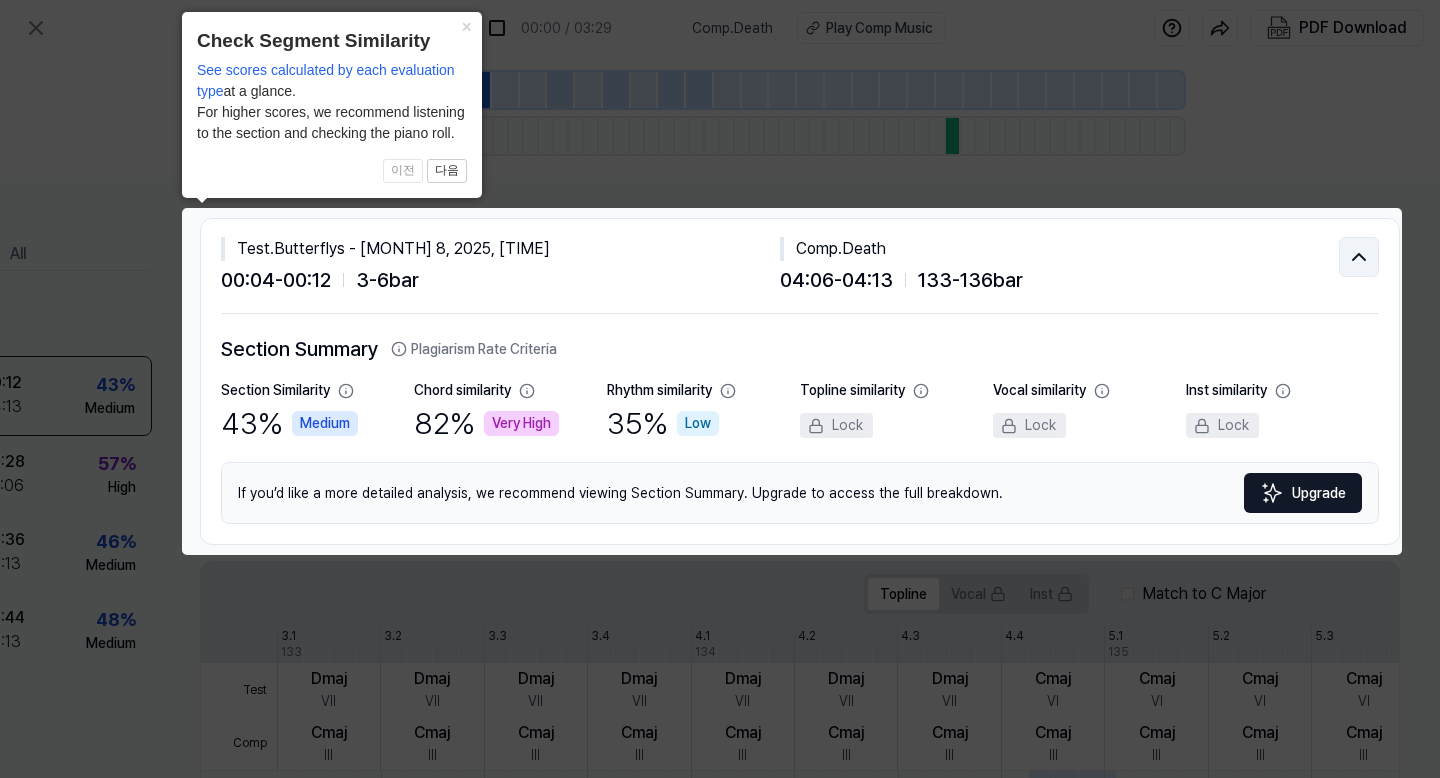 click 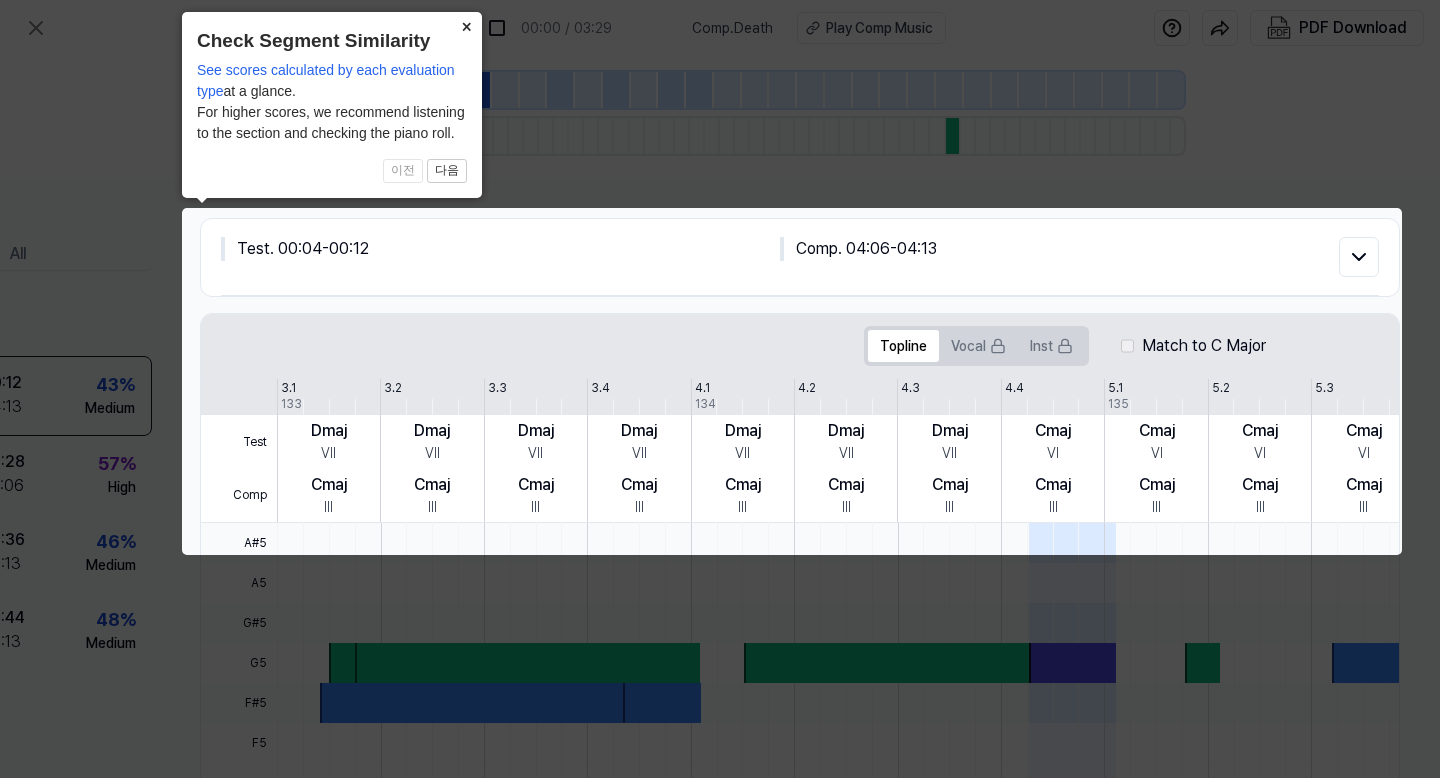 click on "×" at bounding box center [466, 26] 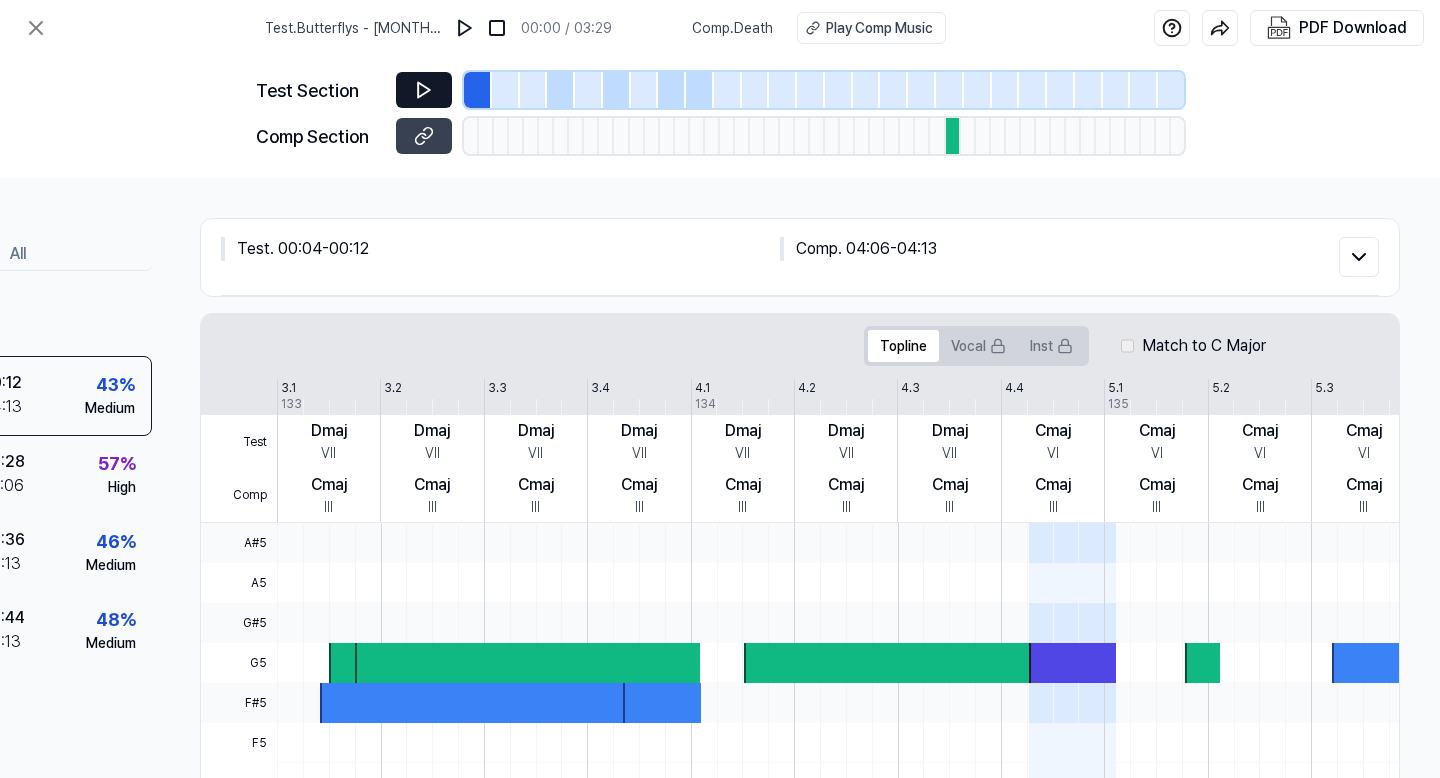 click 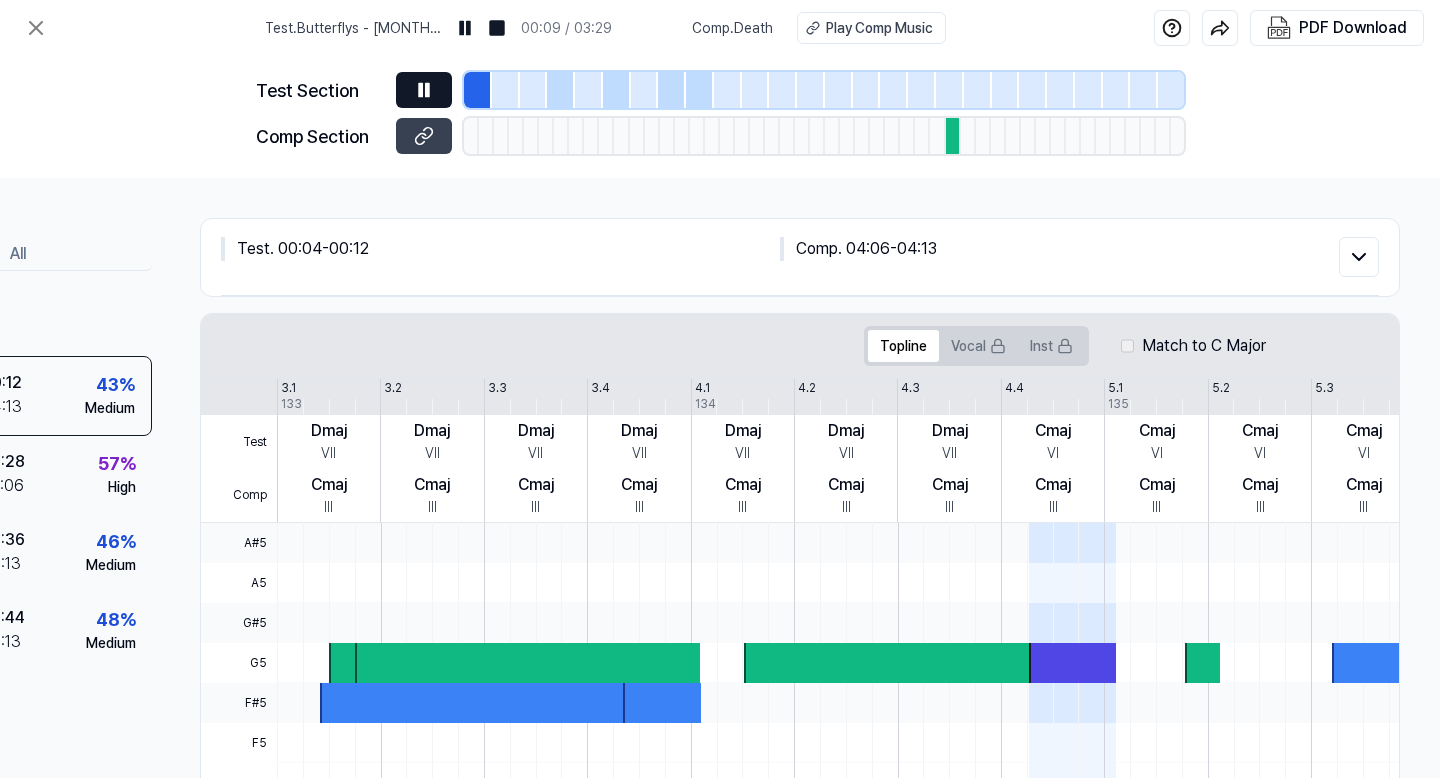 click at bounding box center [950, 90] 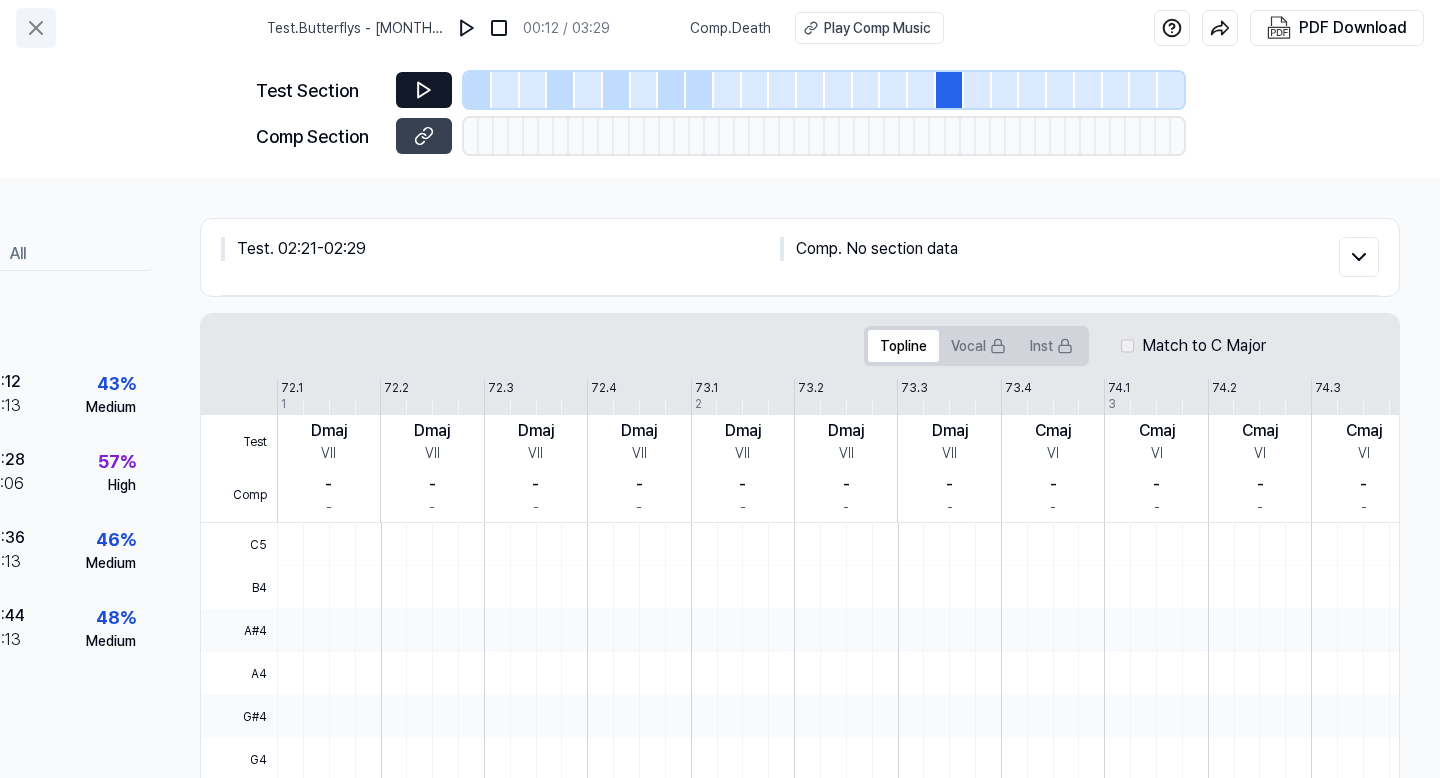 click 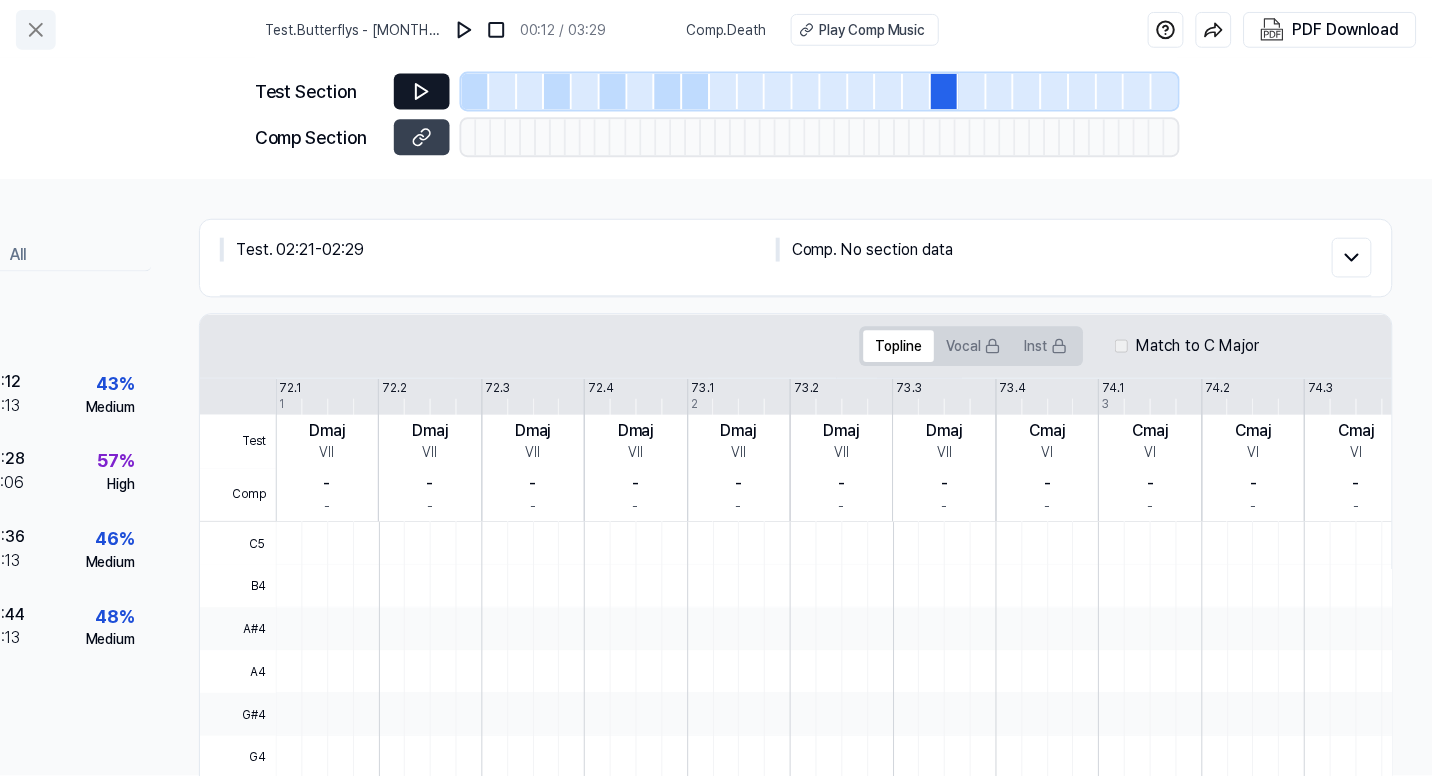 scroll, scrollTop: 230, scrollLeft: 0, axis: vertical 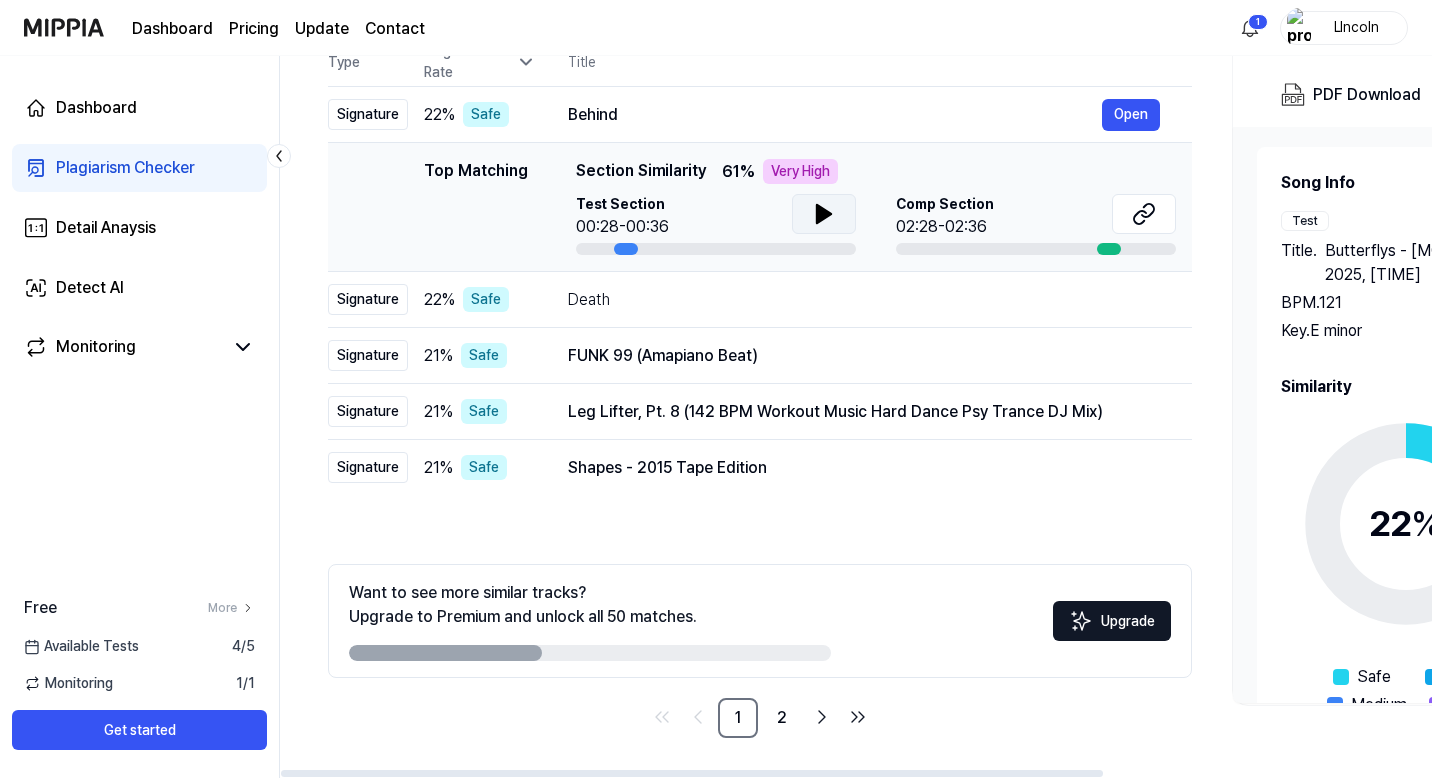 click 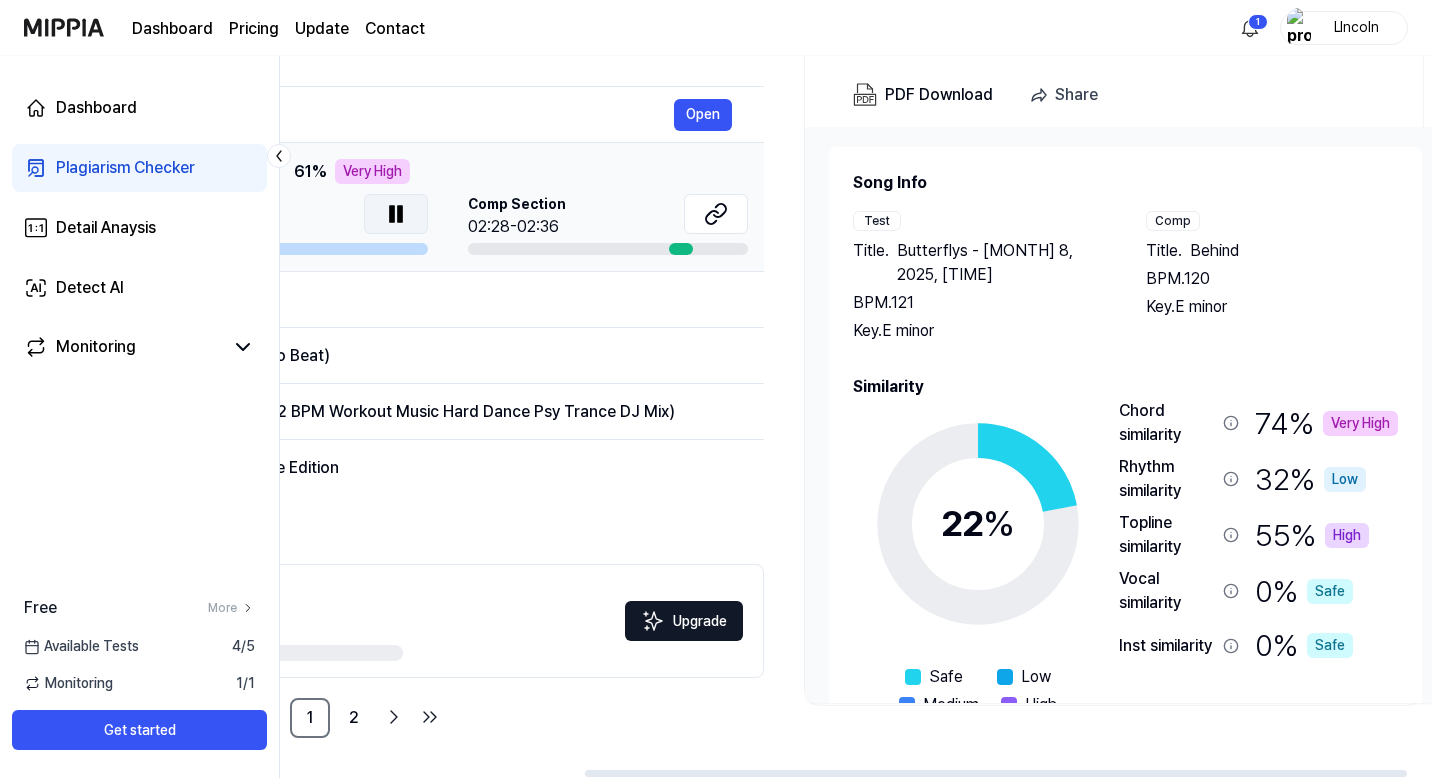 scroll, scrollTop: 0, scrollLeft: 426, axis: horizontal 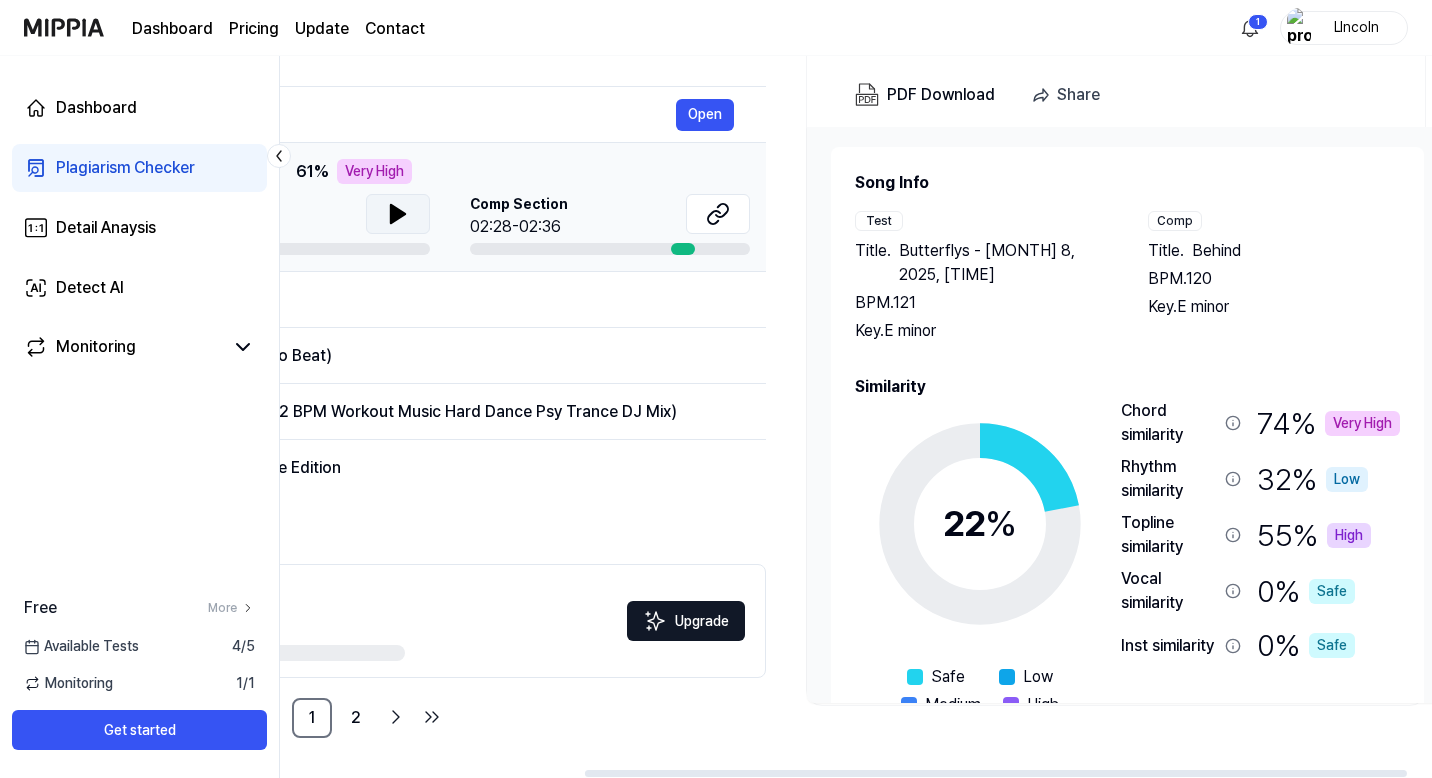 click on "Test" at bounding box center (879, 221) 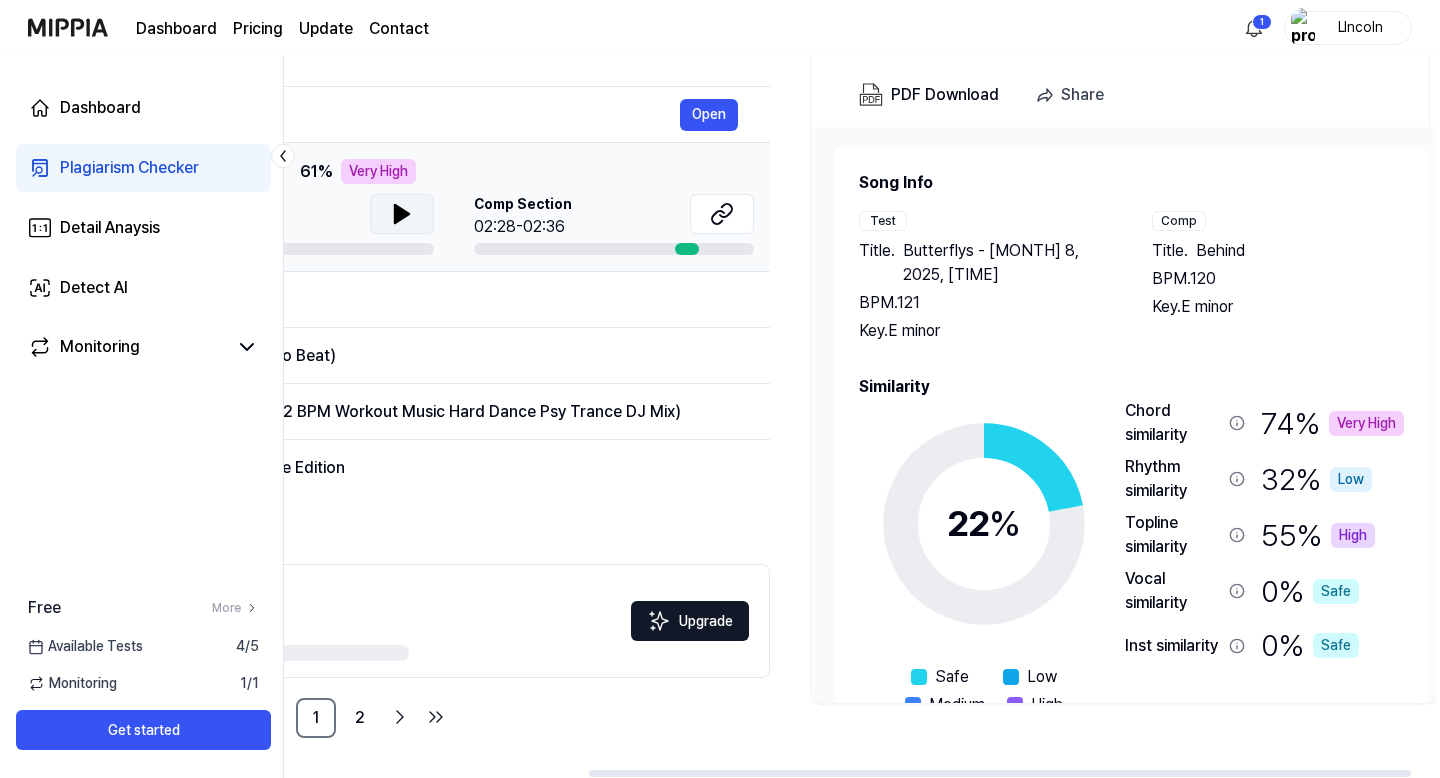 scroll, scrollTop: 0, scrollLeft: 0, axis: both 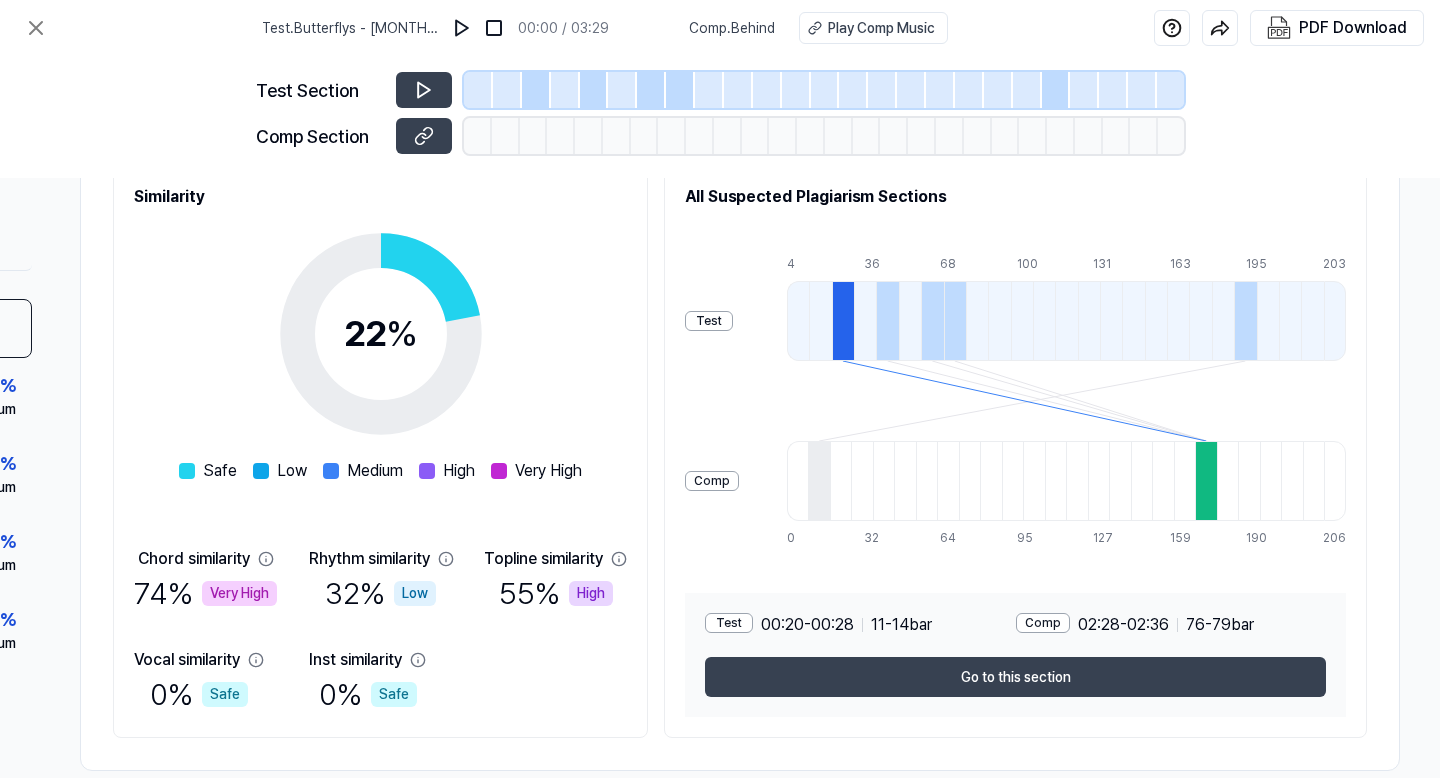 click at bounding box center (1205, 481) 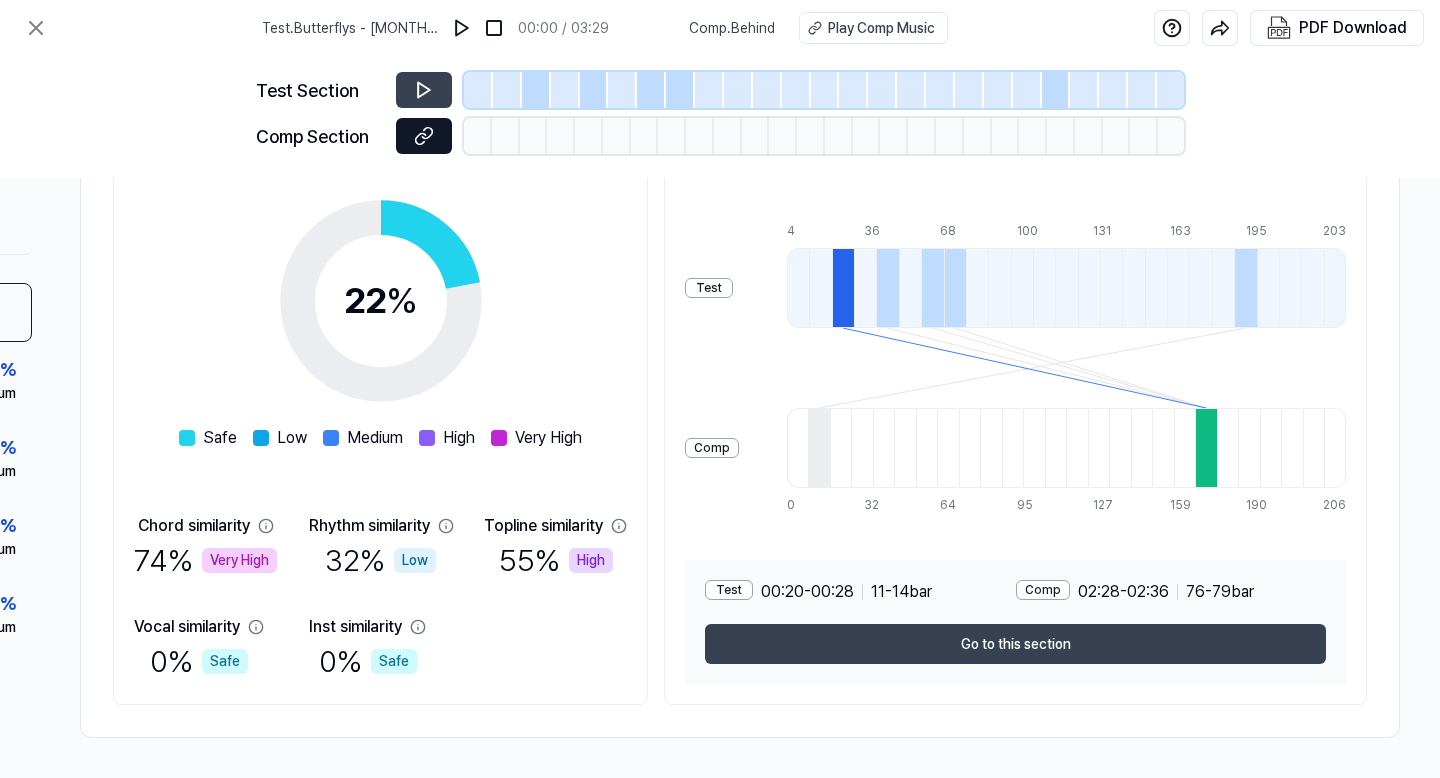 click 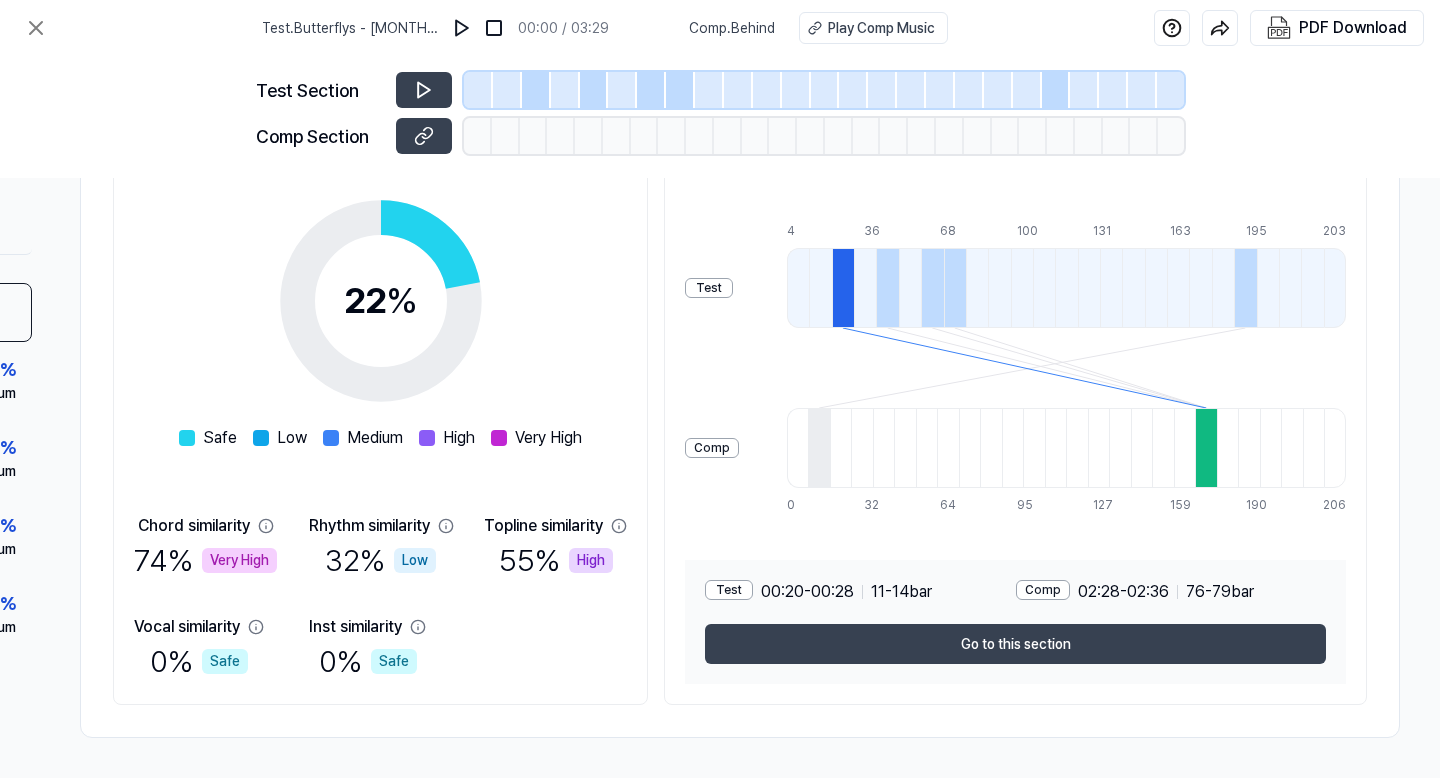 click at bounding box center (1205, 448) 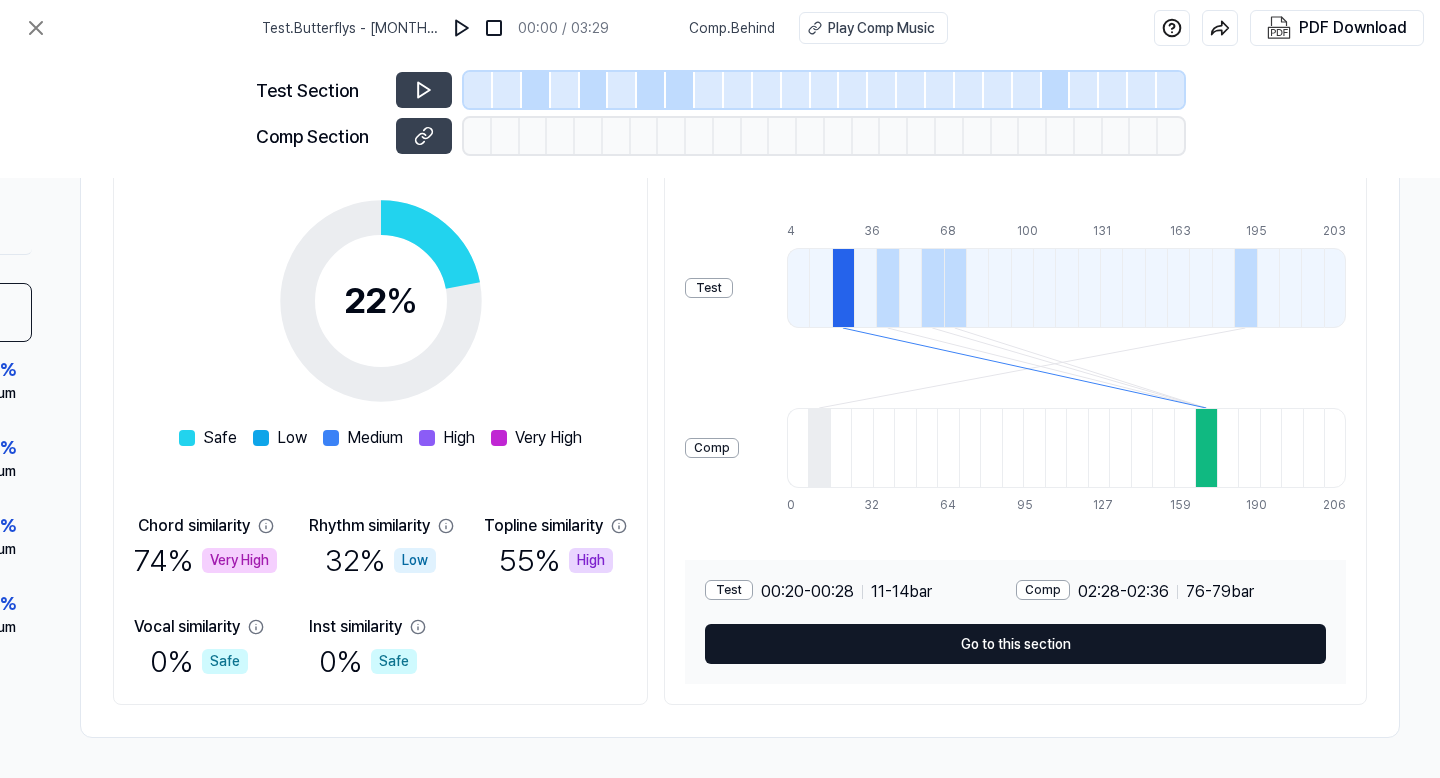 click on "Go to this section" at bounding box center (1015, 644) 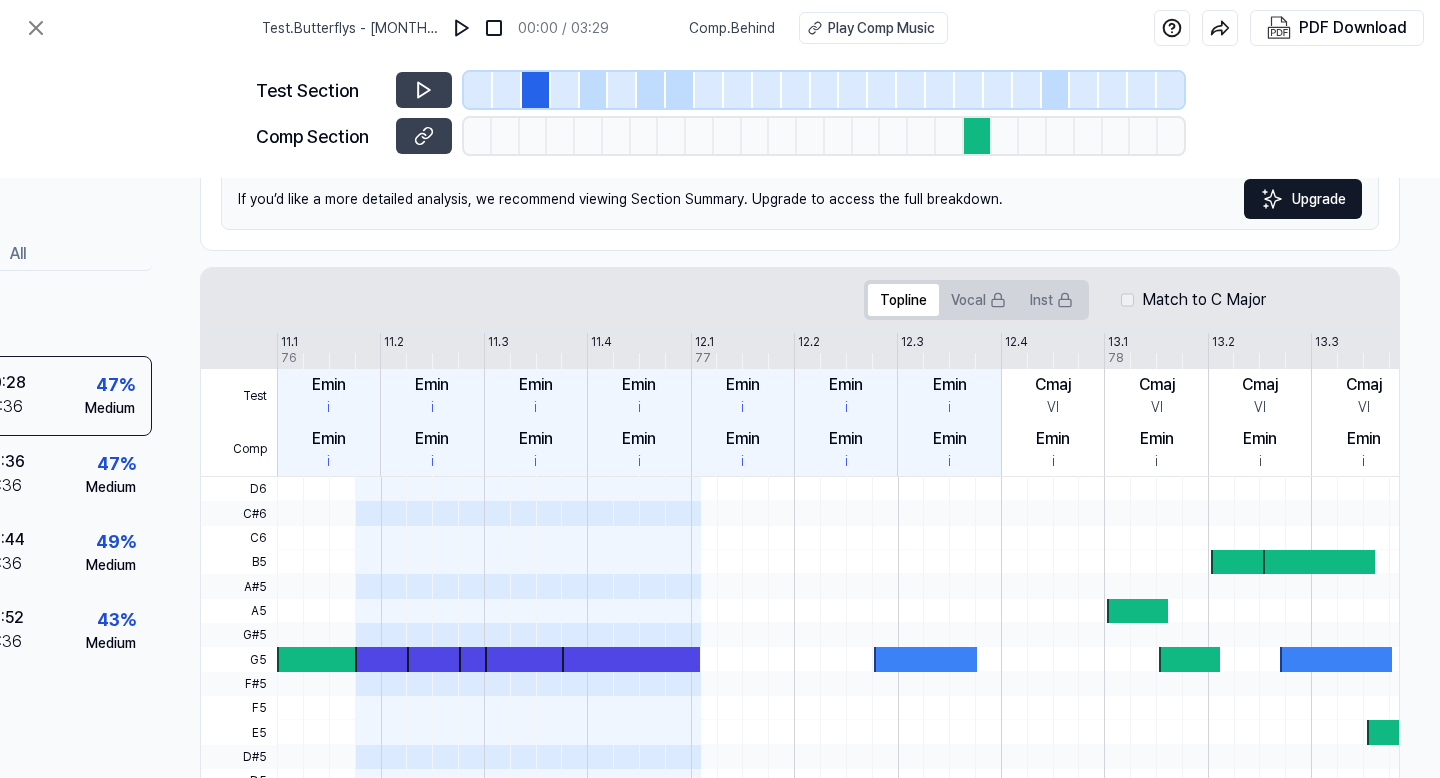 scroll, scrollTop: 294, scrollLeft: 184, axis: both 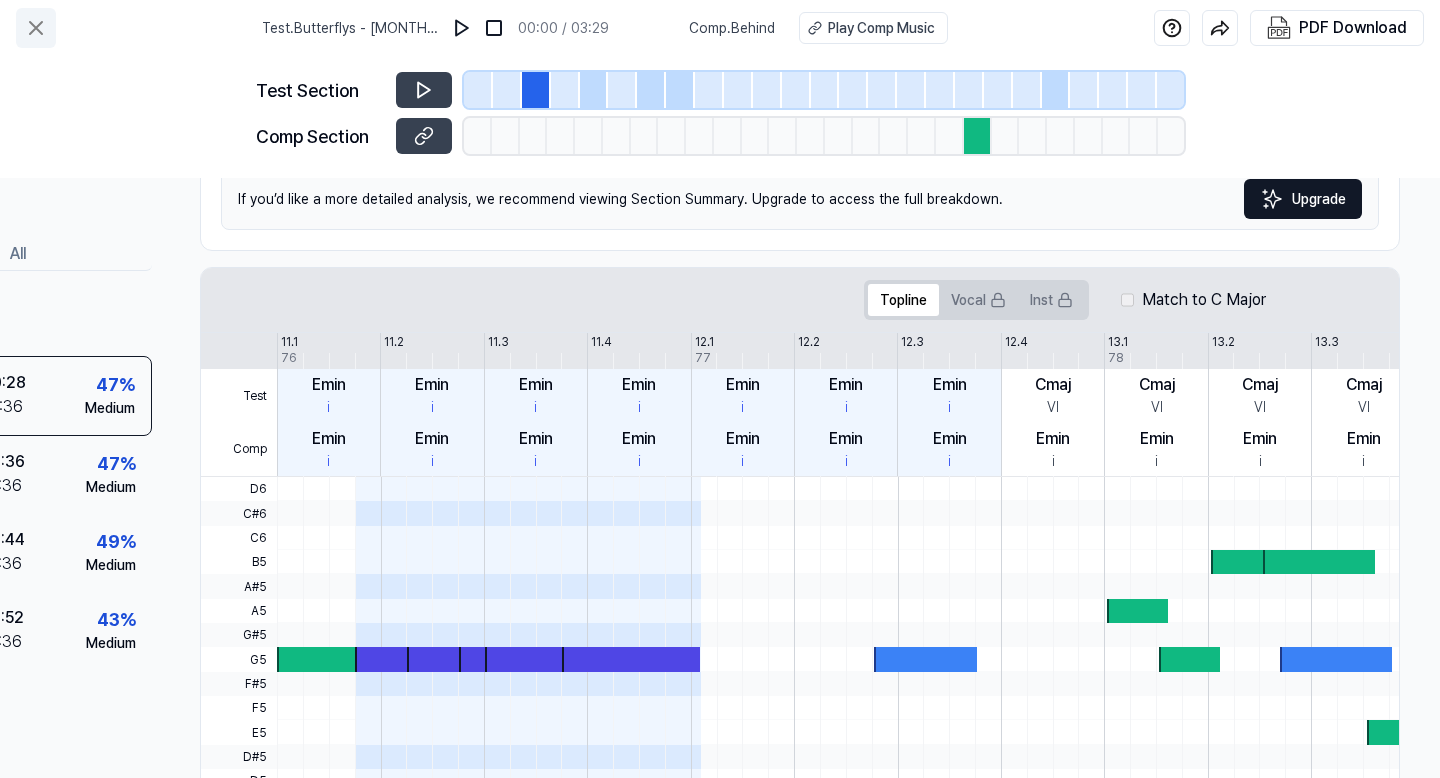 click 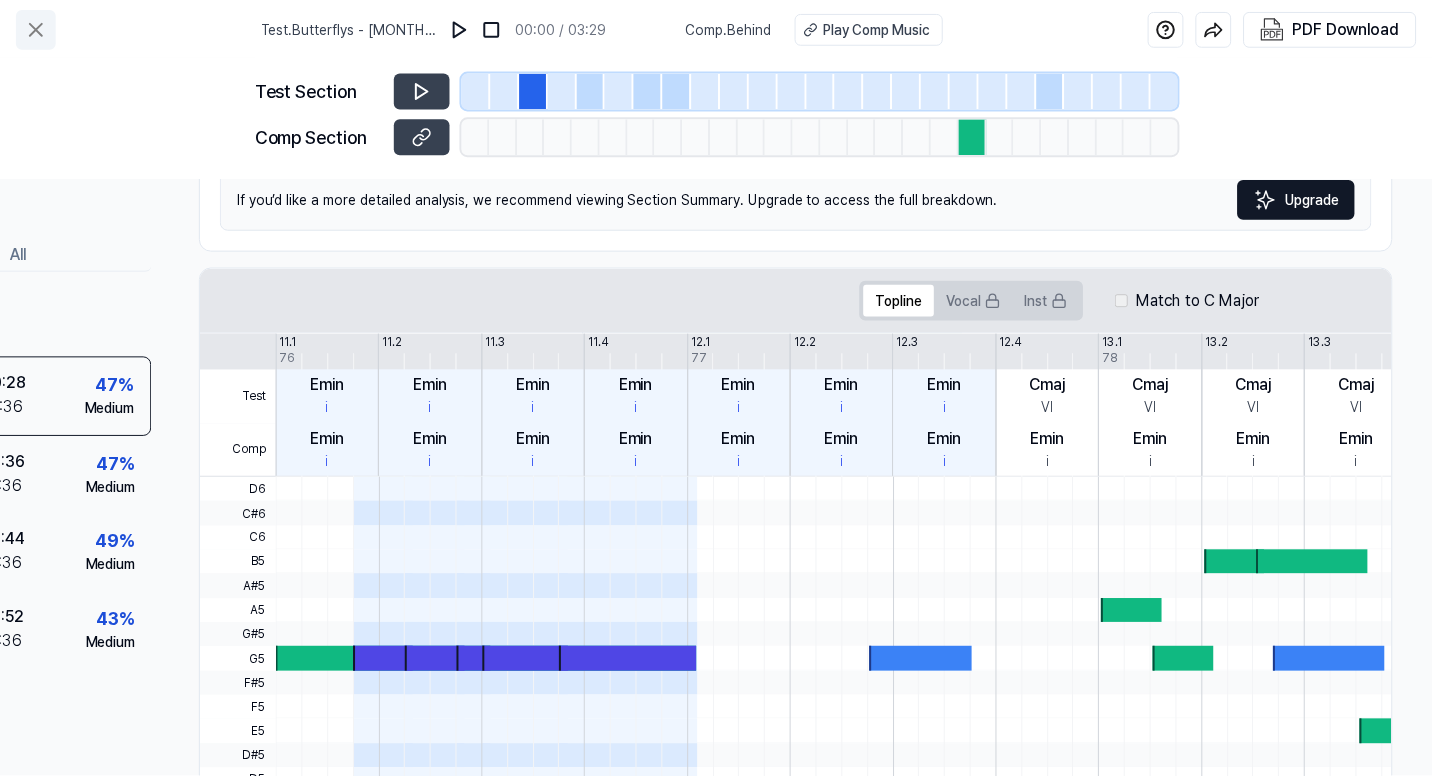 scroll, scrollTop: 230, scrollLeft: 0, axis: vertical 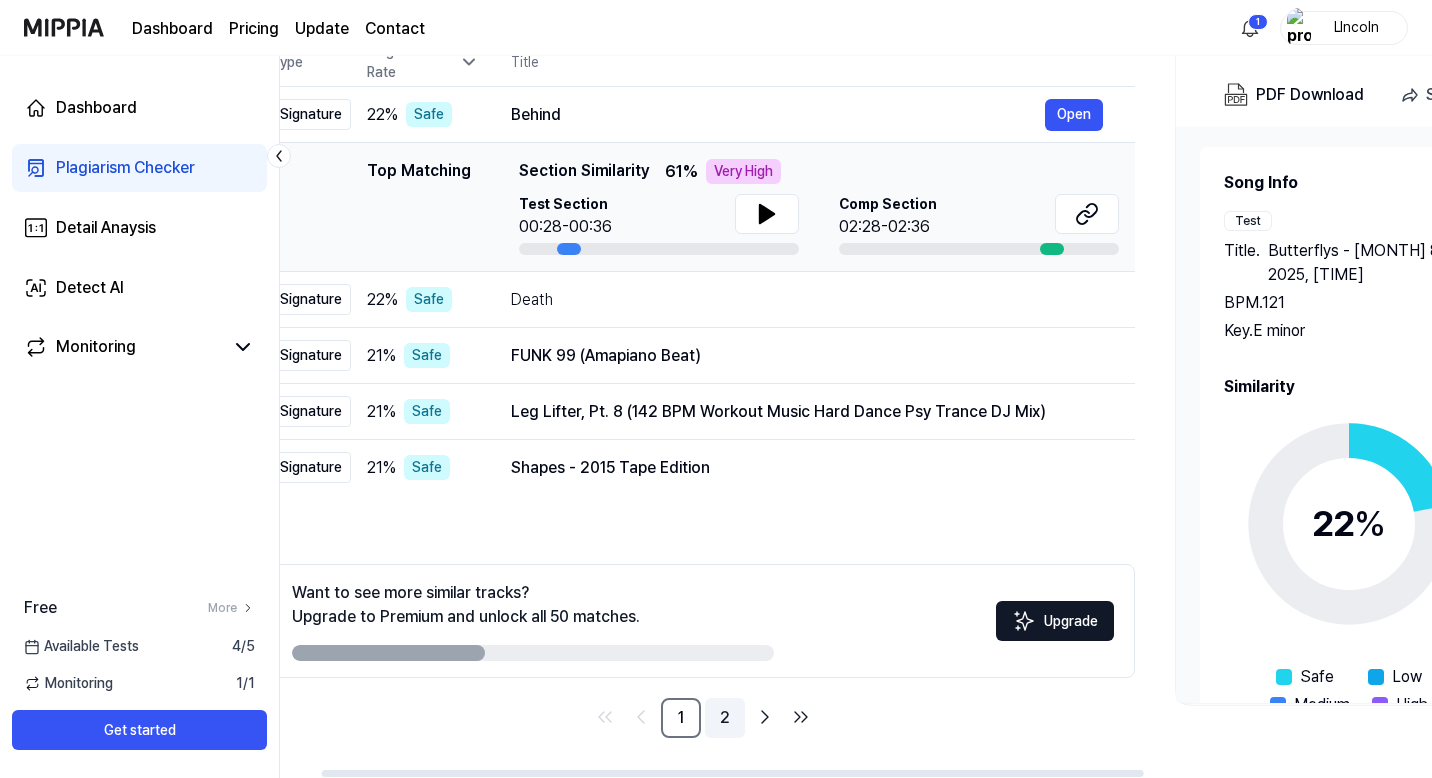 click on "2" at bounding box center [725, 718] 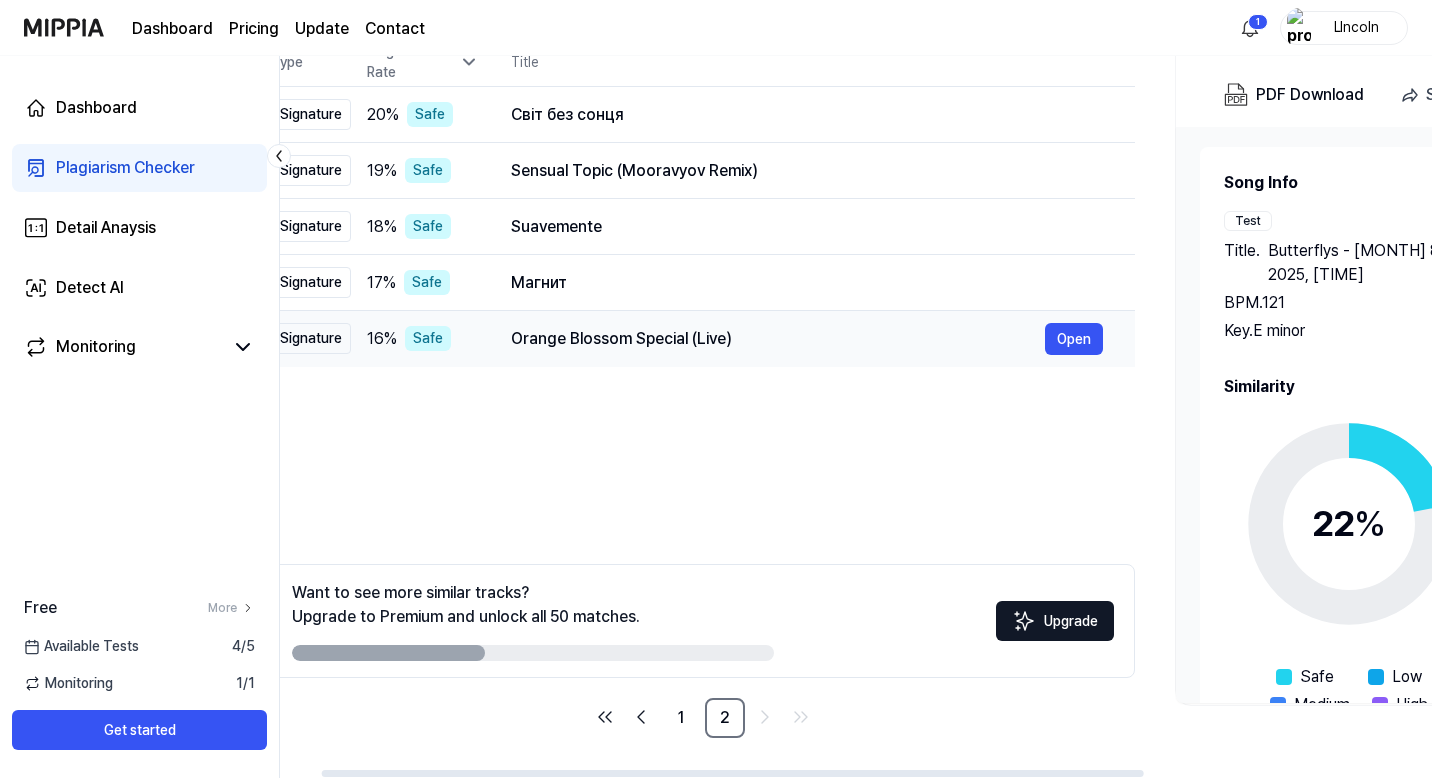 click on "Orange Blossom Special (Live)" at bounding box center [778, 339] 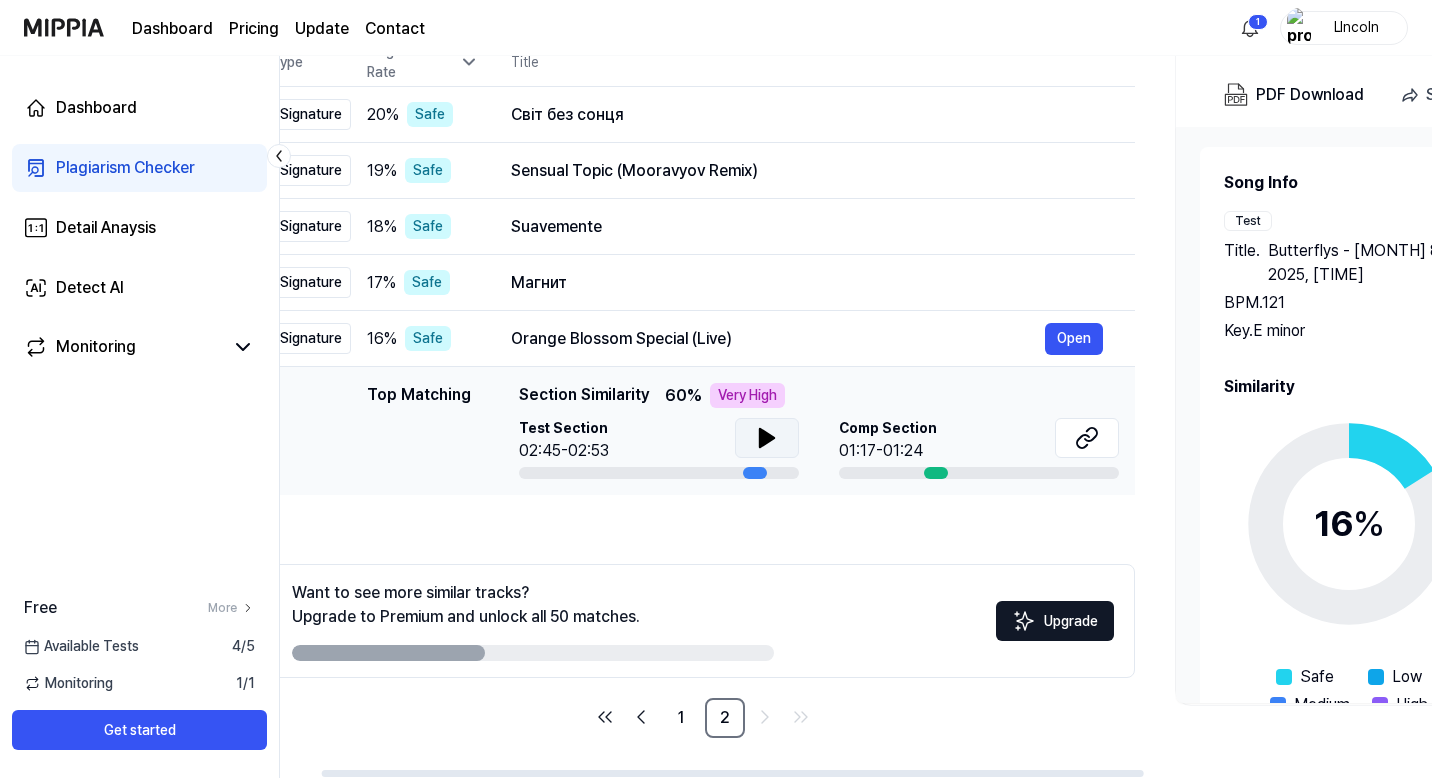 click at bounding box center (767, 438) 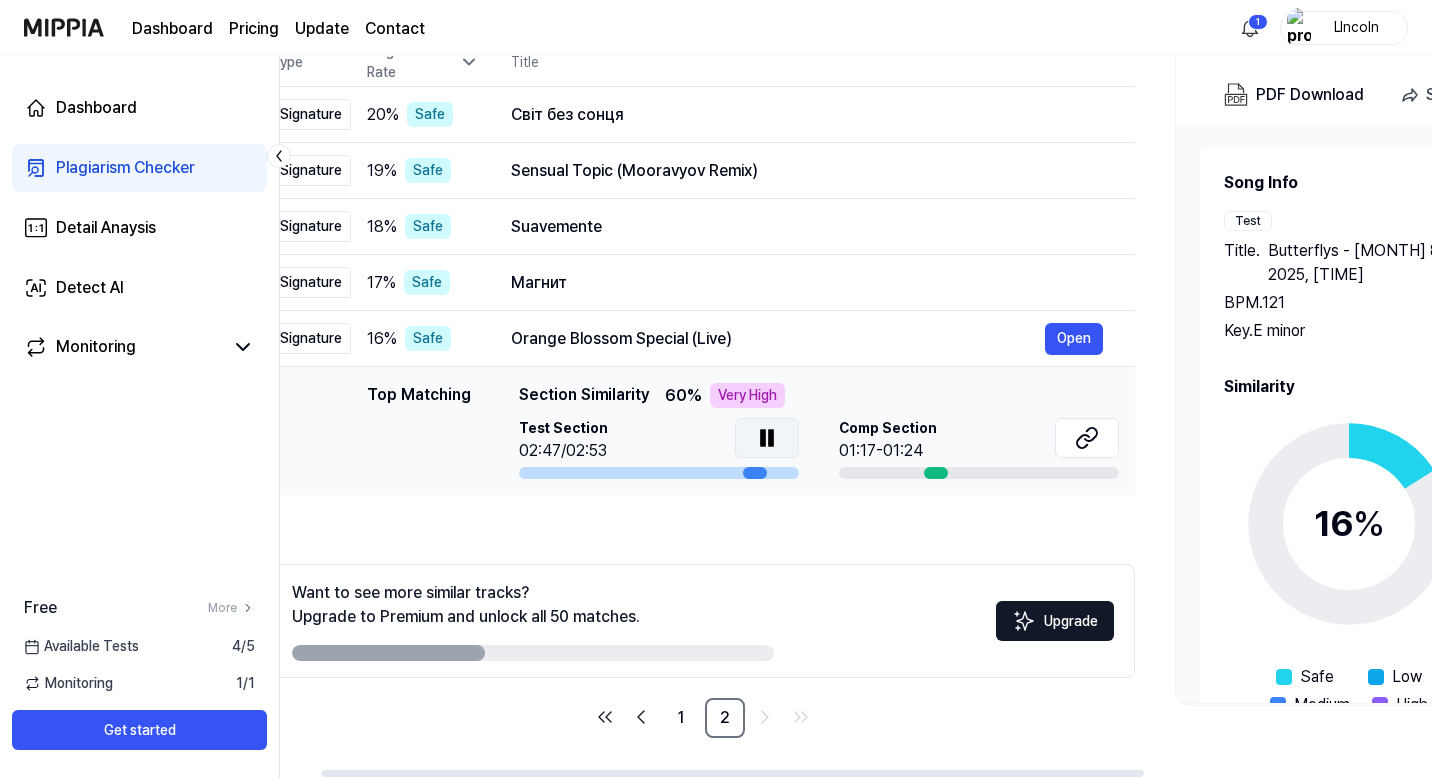 click 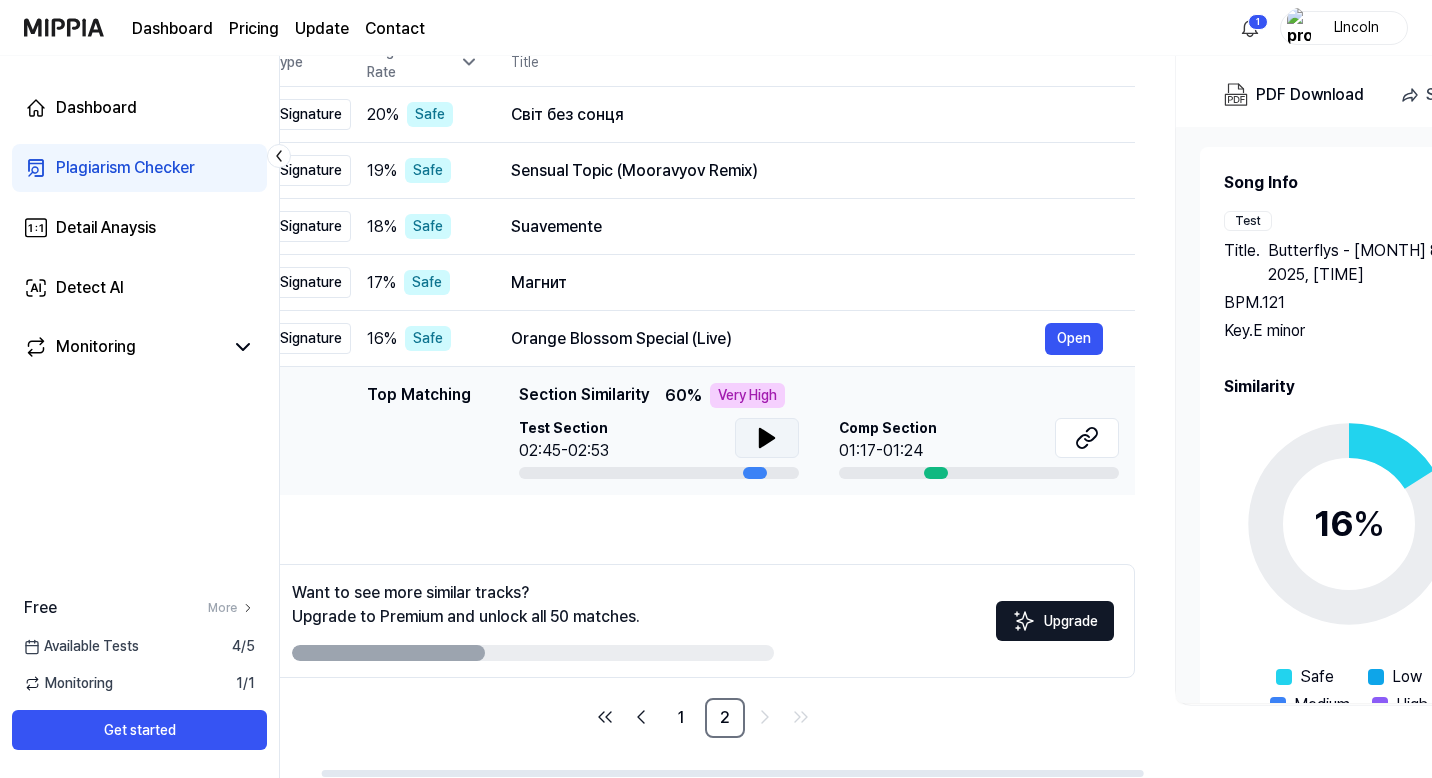 scroll, scrollTop: 0, scrollLeft: 58, axis: horizontal 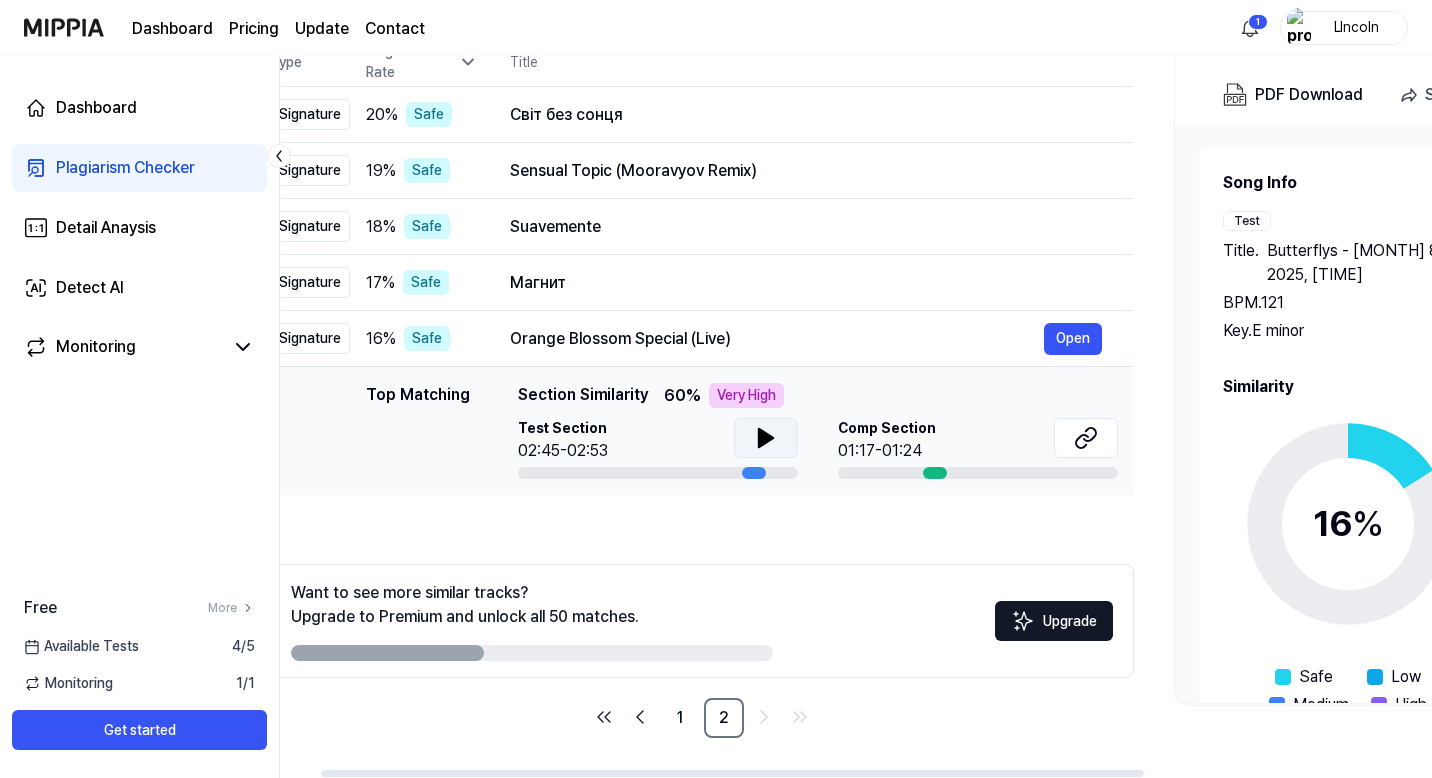 click at bounding box center [935, 473] 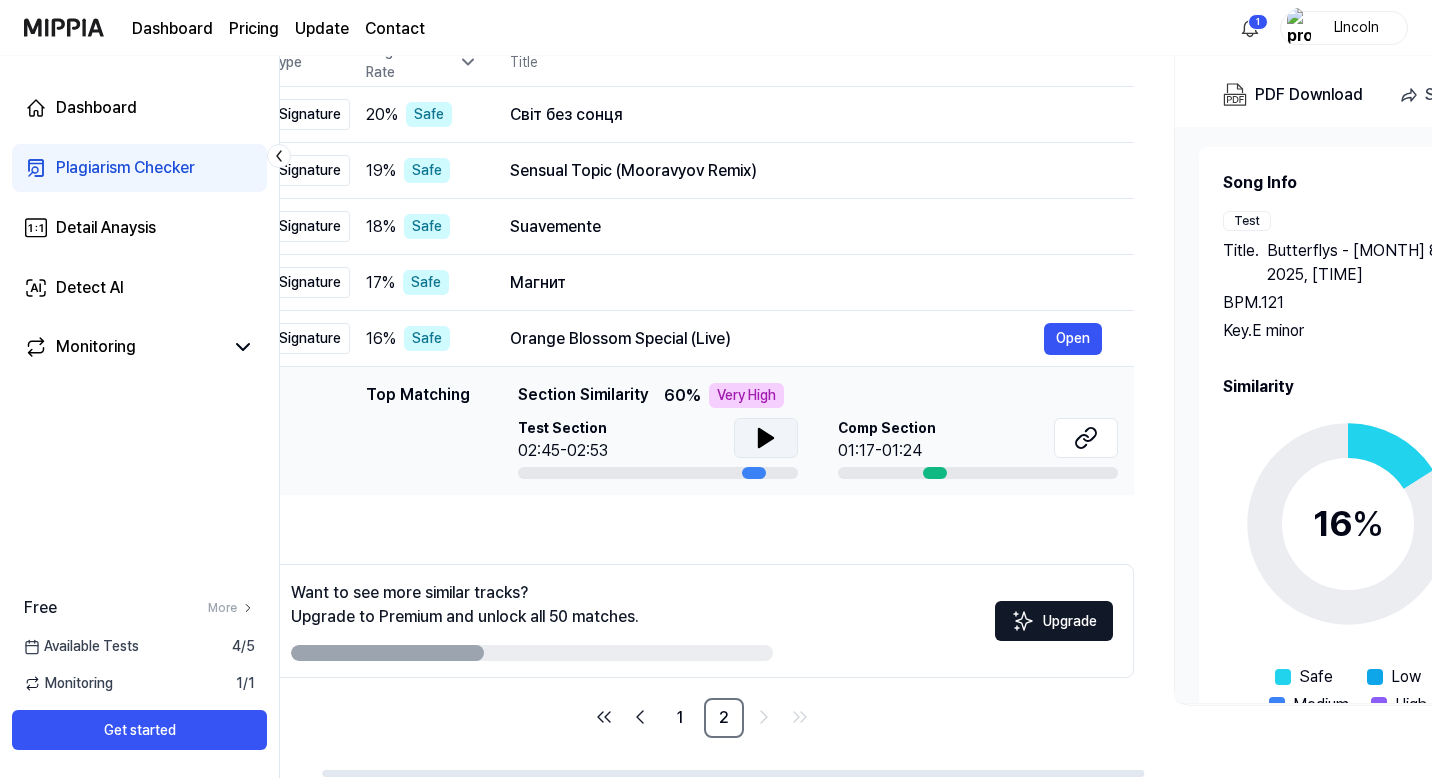 click at bounding box center [935, 473] 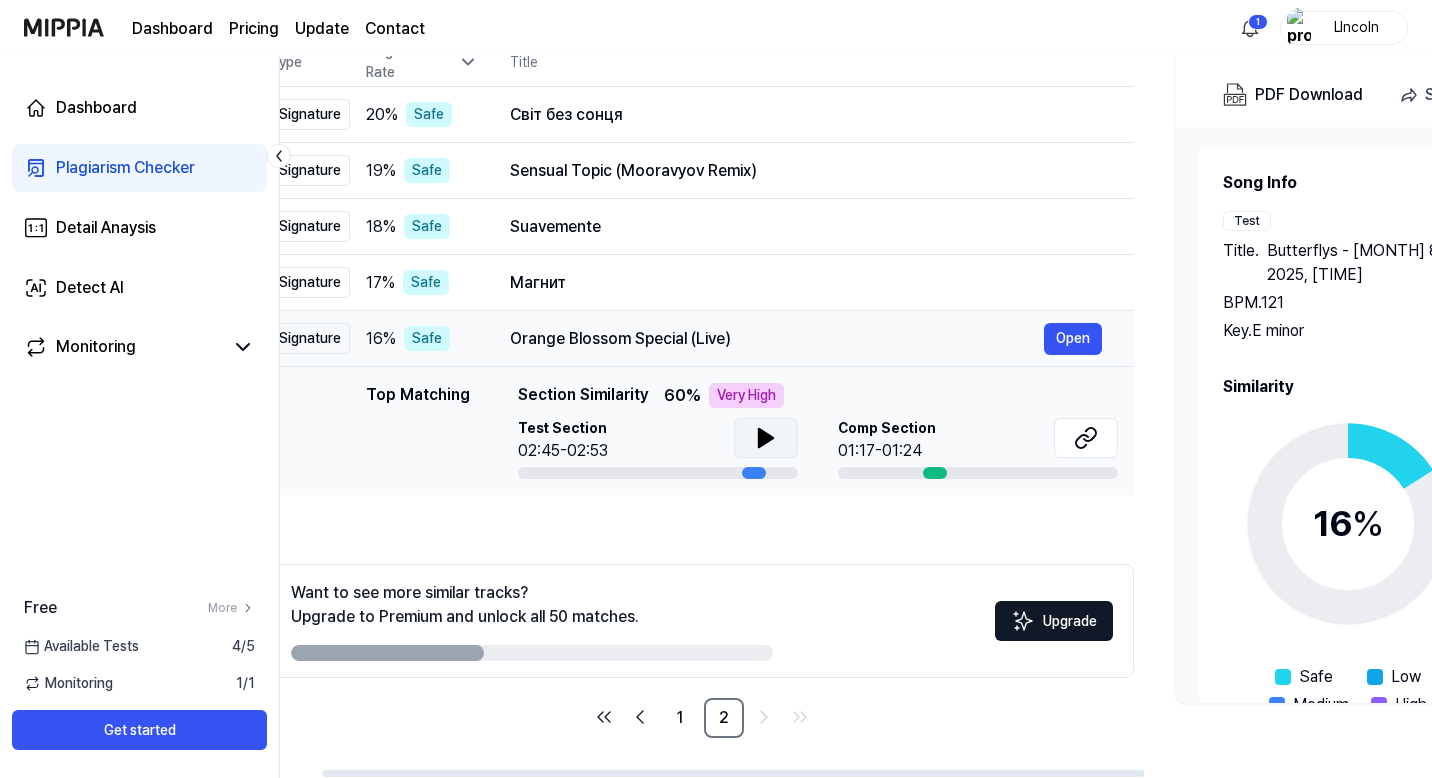 click on "Orange Blossom Special (Live)" at bounding box center (777, 339) 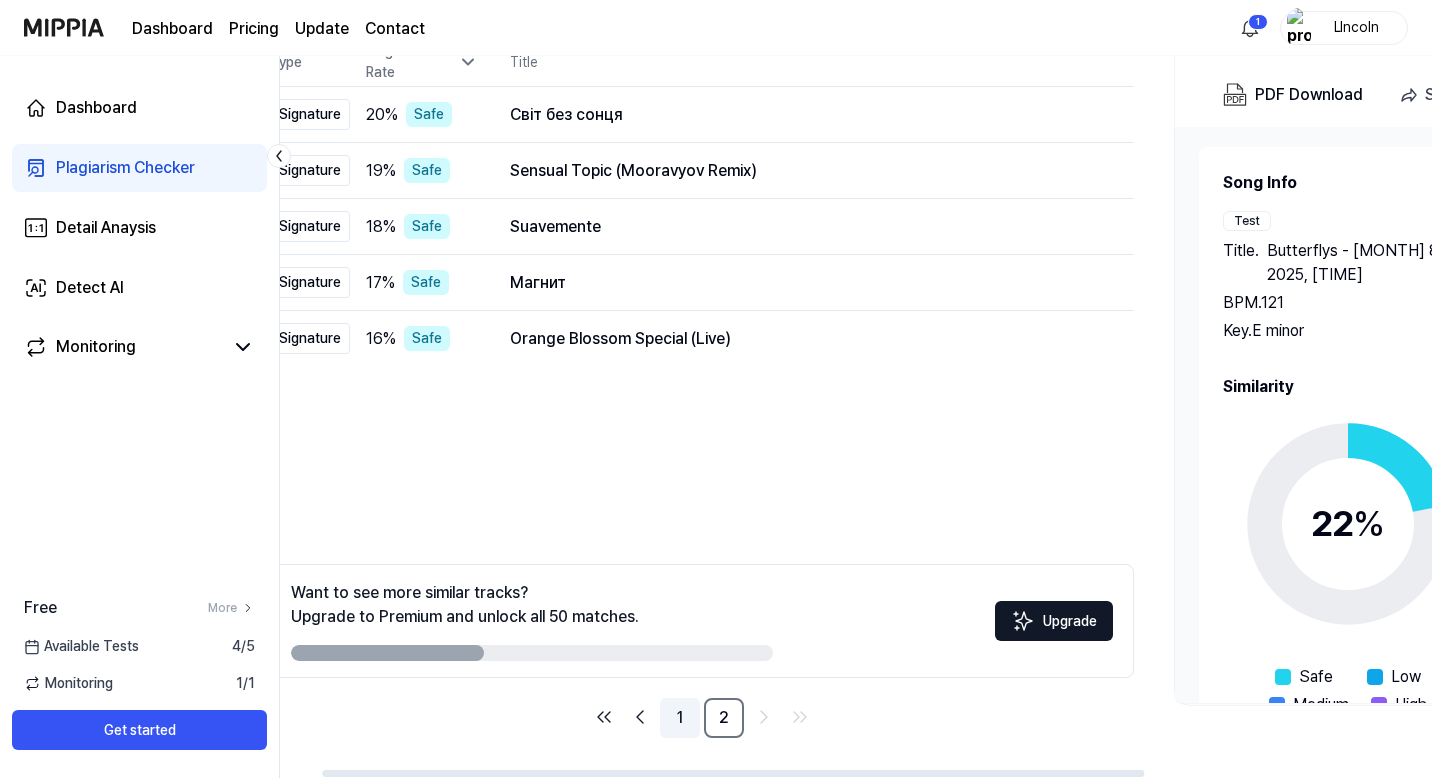 click on "1" at bounding box center [680, 718] 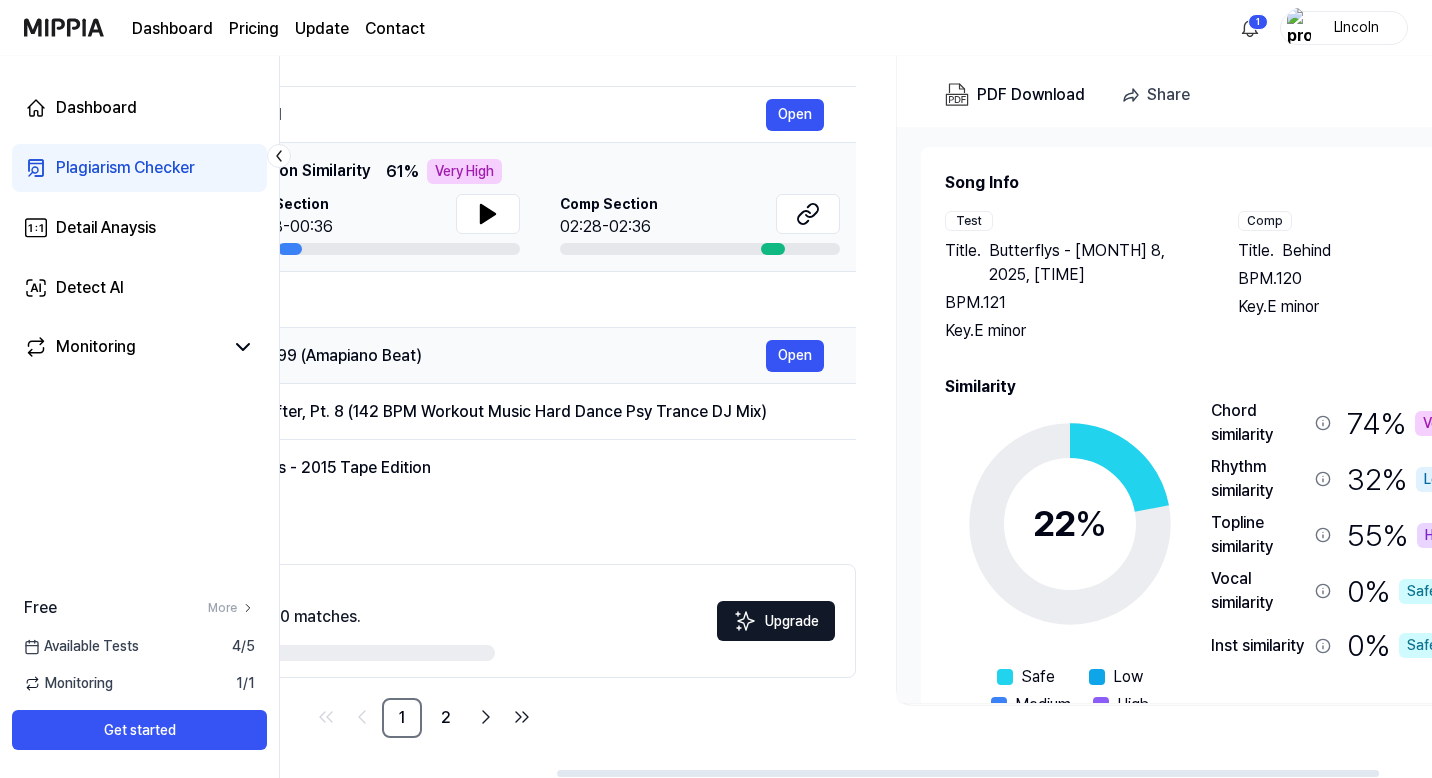 scroll, scrollTop: 0, scrollLeft: 460, axis: horizontal 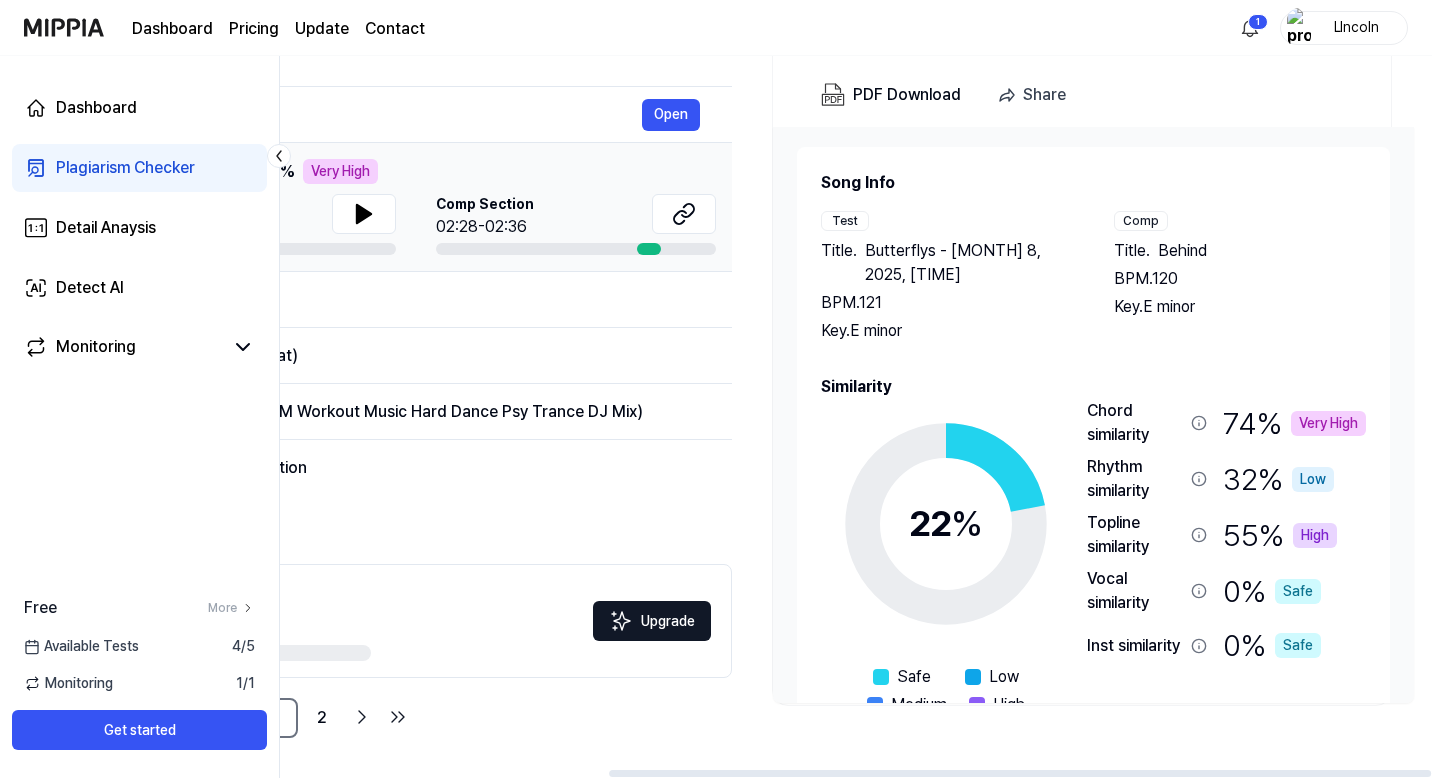 drag, startPoint x: 1041, startPoint y: 501, endPoint x: 957, endPoint y: 389, distance: 140 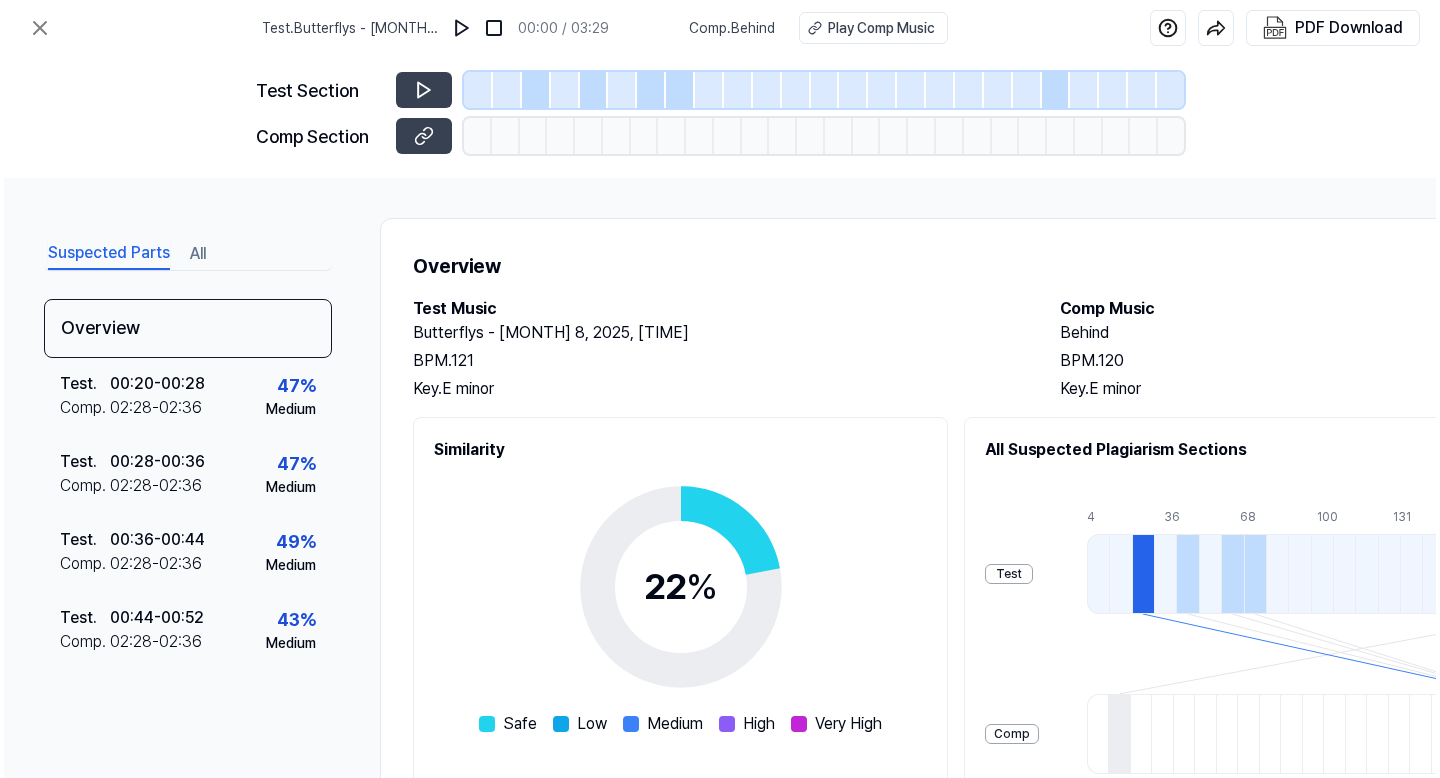 scroll, scrollTop: 0, scrollLeft: 0, axis: both 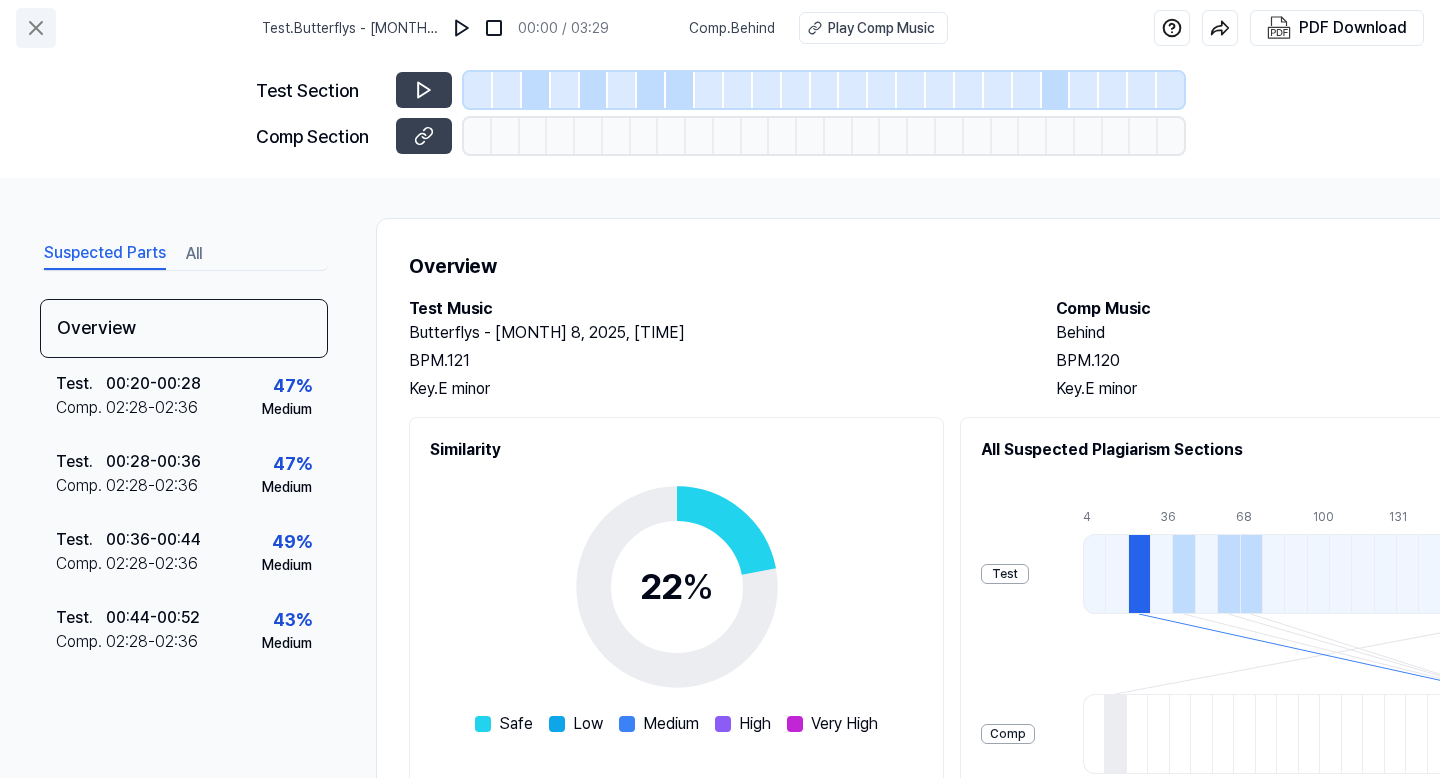 click 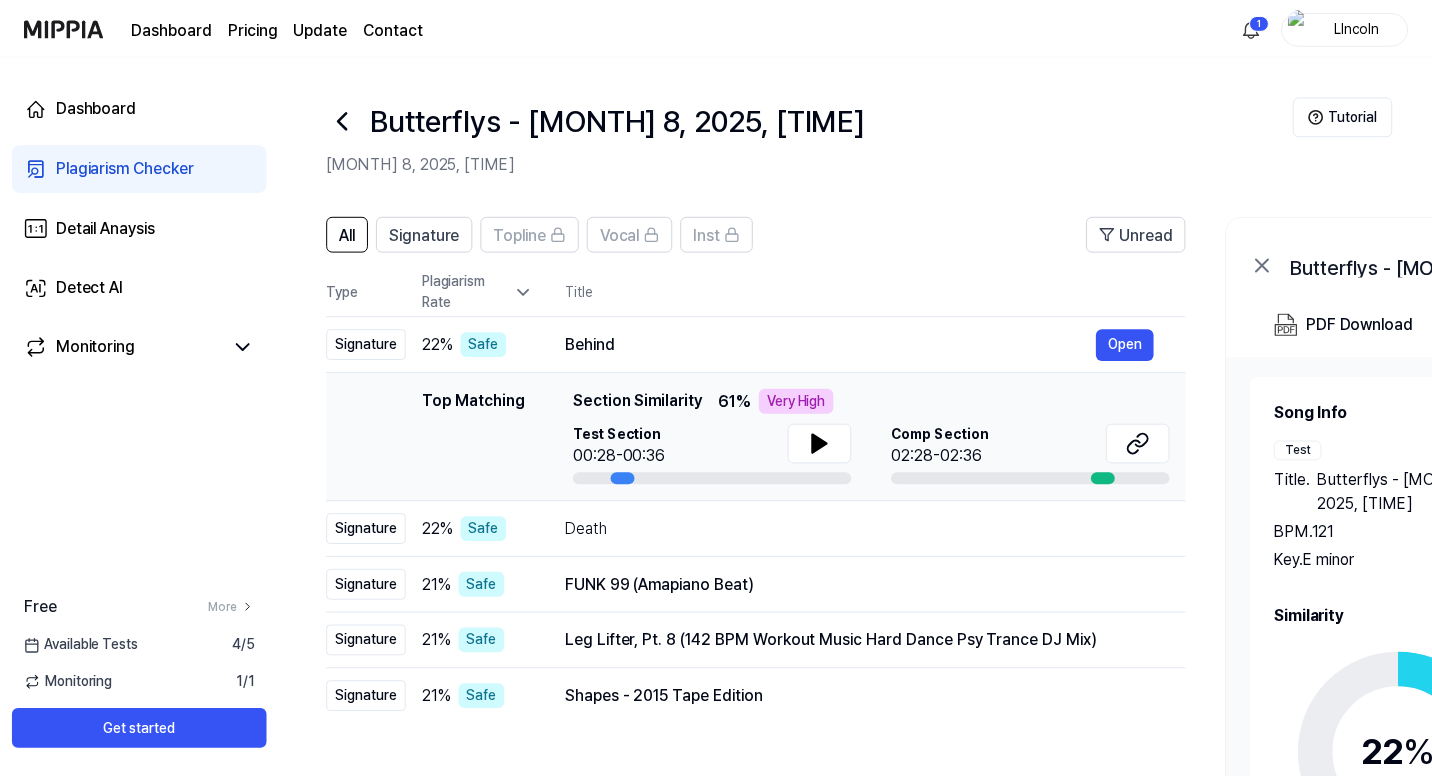 scroll, scrollTop: 230, scrollLeft: 0, axis: vertical 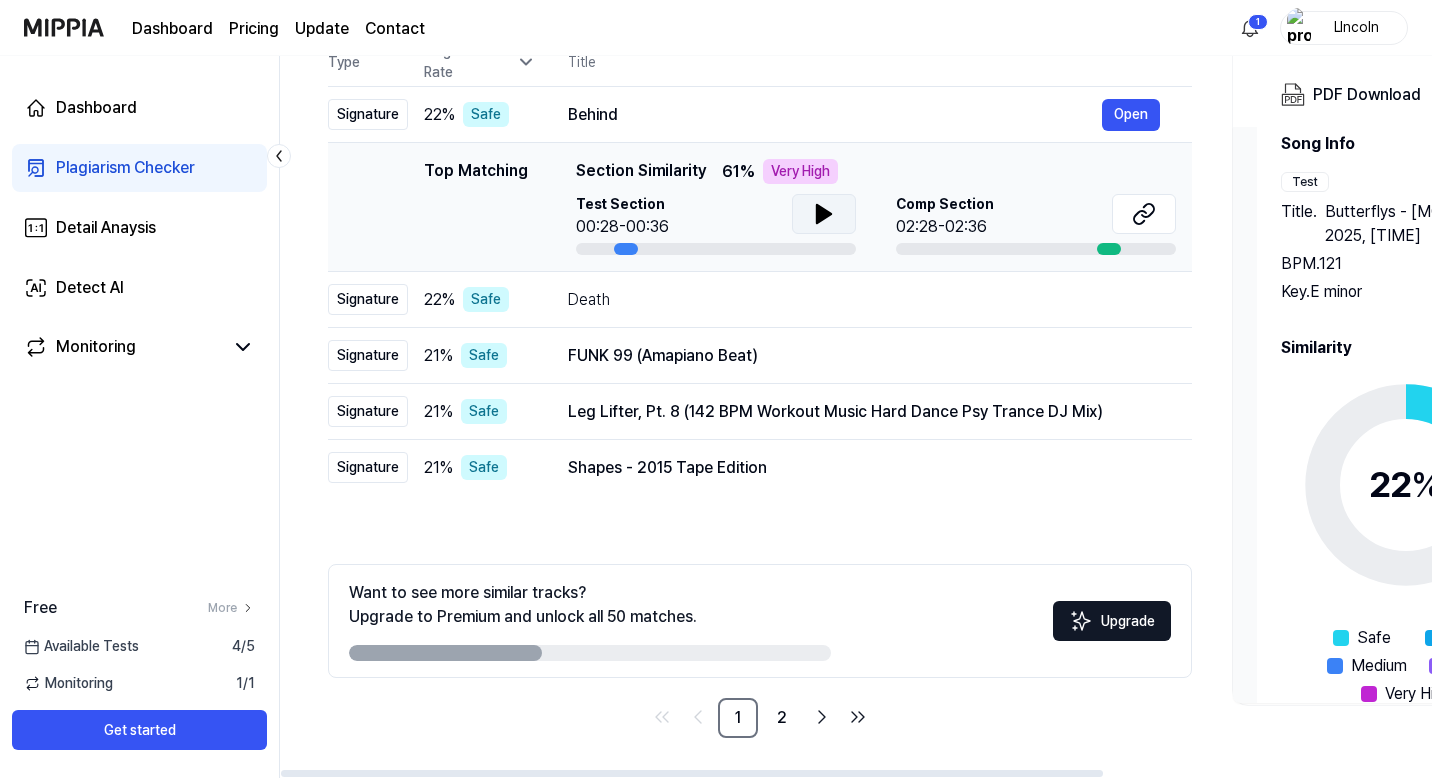 click at bounding box center (824, 214) 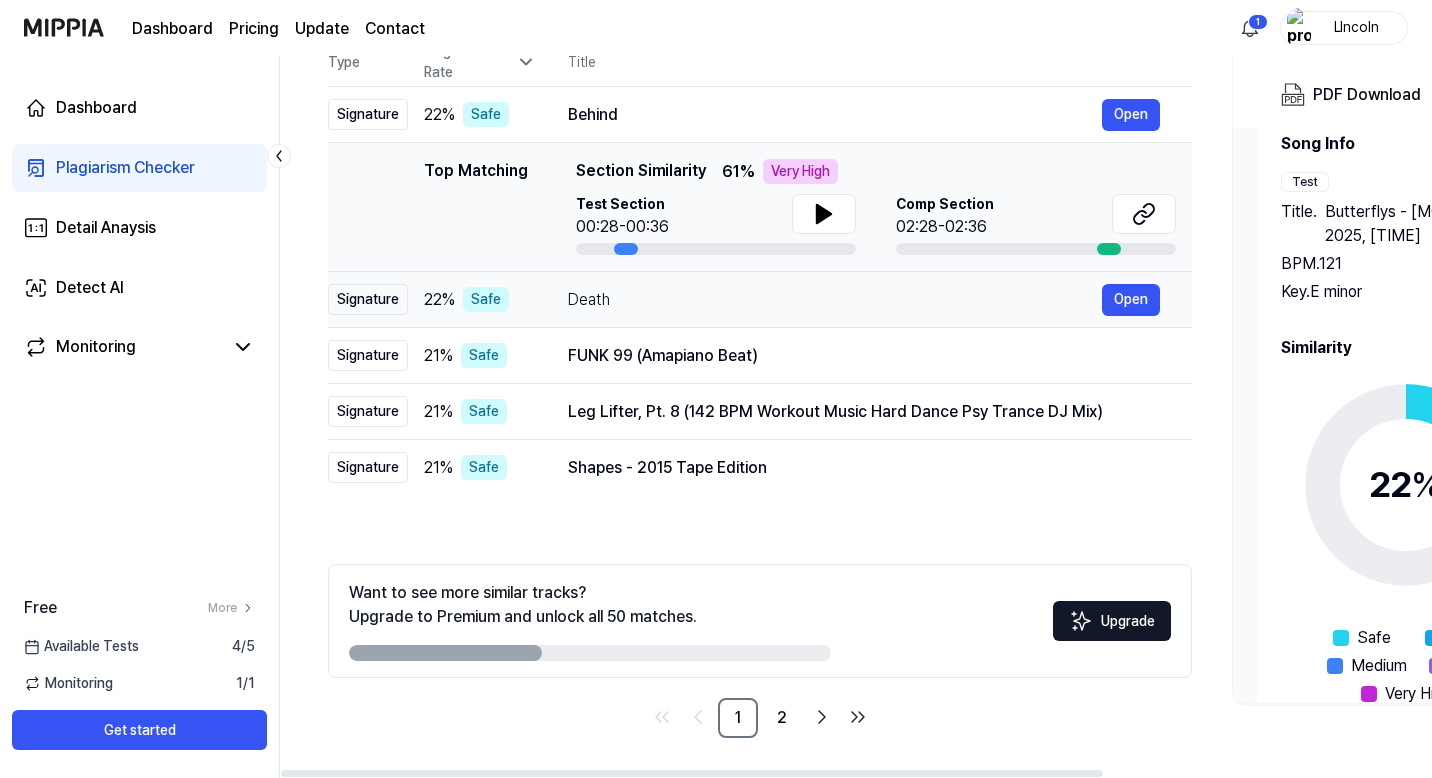 scroll, scrollTop: 0, scrollLeft: 0, axis: both 